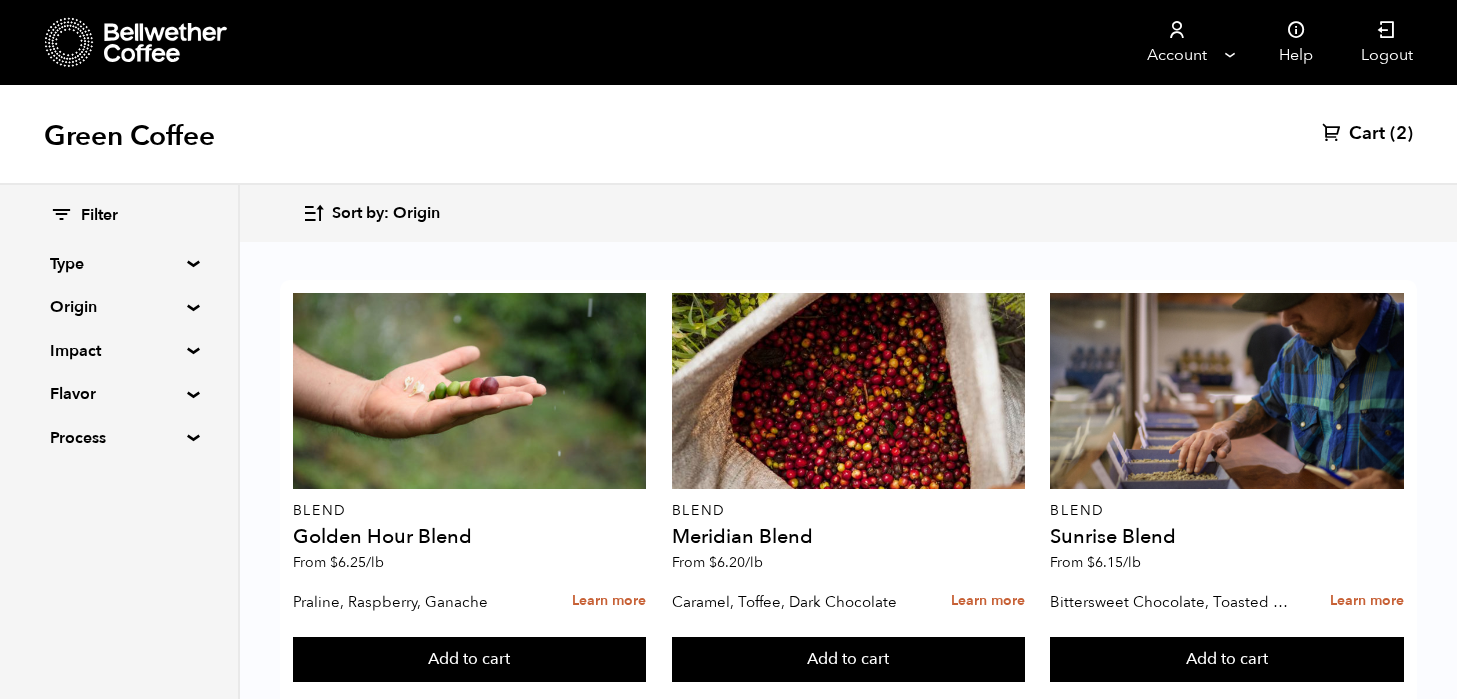 scroll, scrollTop: 1379, scrollLeft: 0, axis: vertical 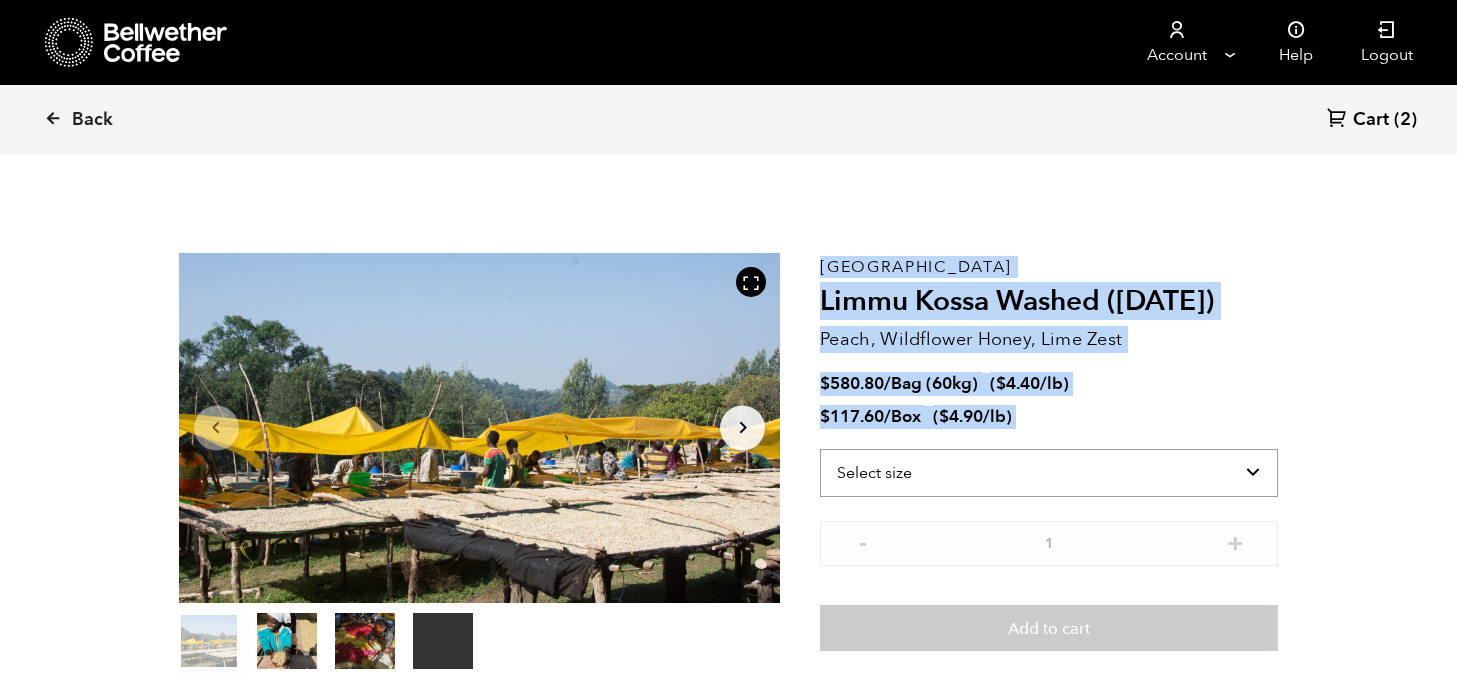 click on "Store
2
Account
Manage" at bounding box center [728, 1803] 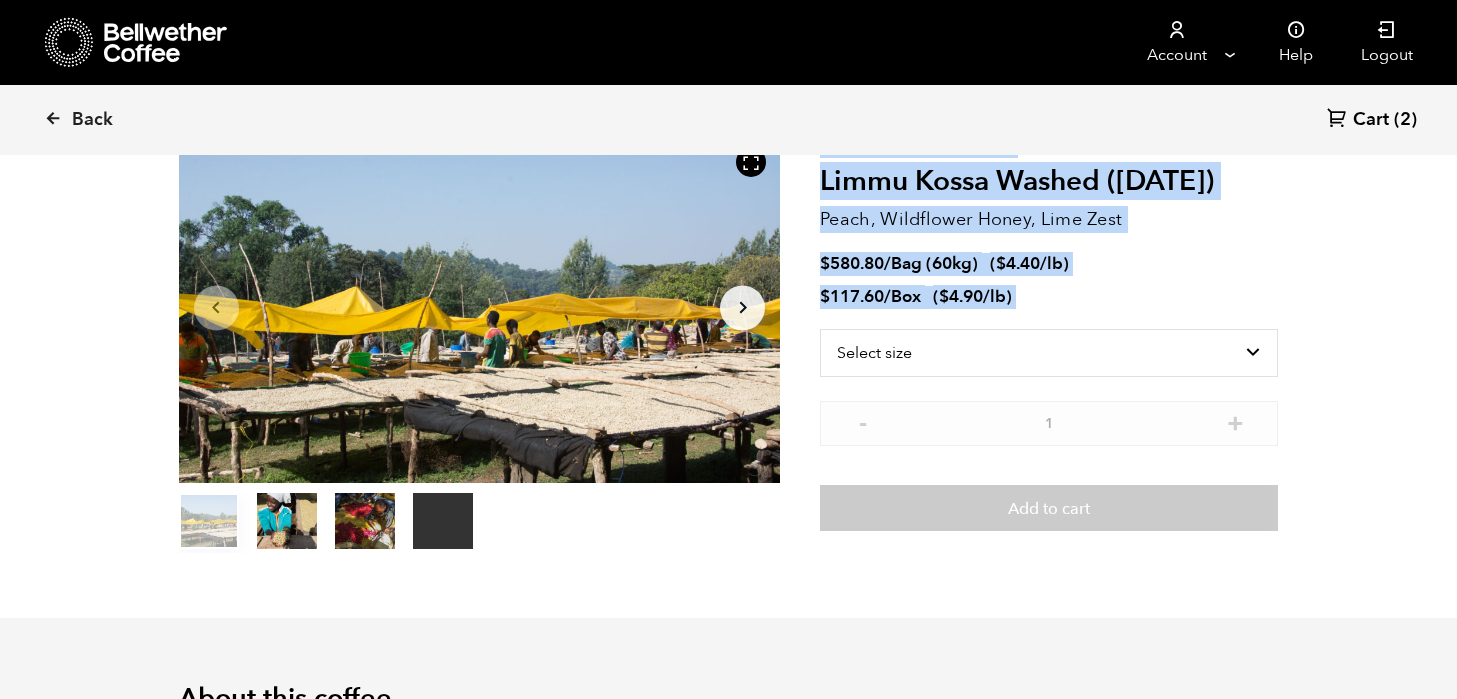 scroll, scrollTop: 172, scrollLeft: 0, axis: vertical 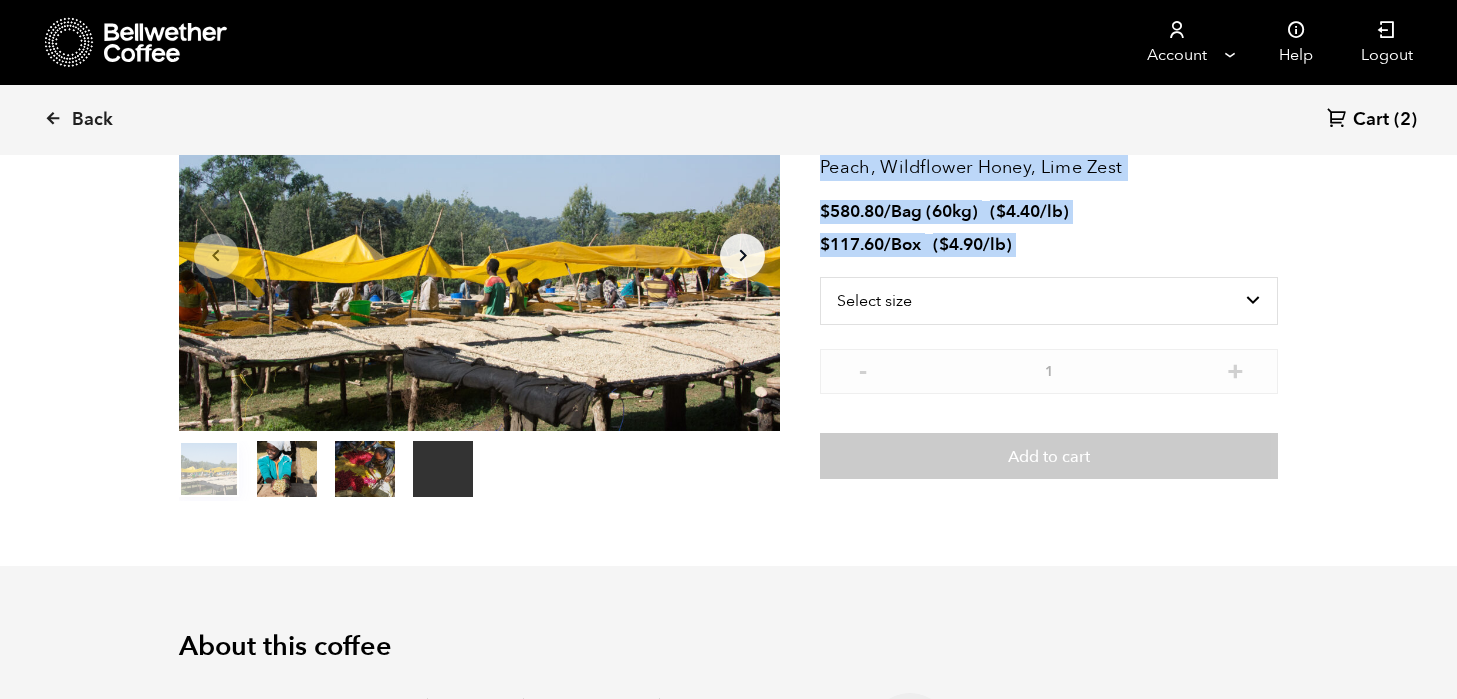 click on "$ 4.40" at bounding box center [1018, 211] 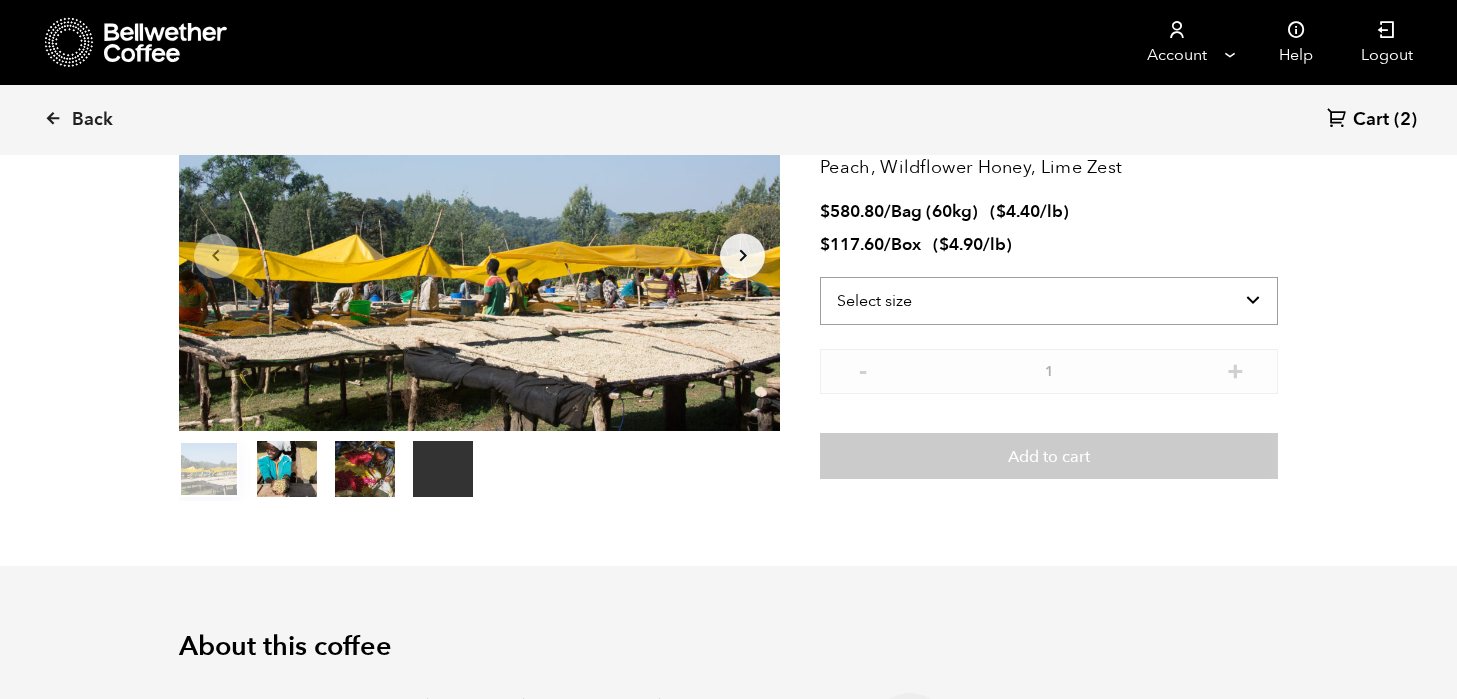click on "Select size   Bag (60kg) (132 lbs) Box (24 lbs)" at bounding box center (1049, 301) 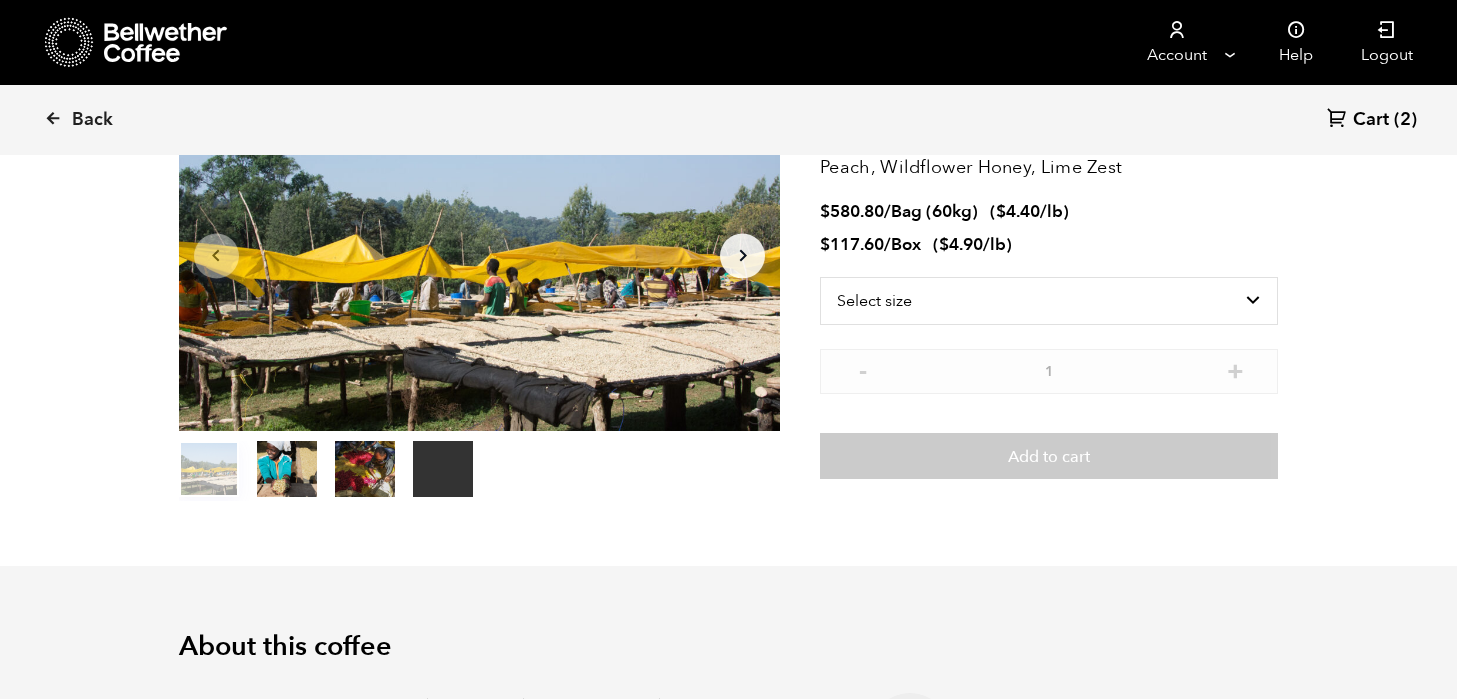 click on "Cart" at bounding box center [1371, 120] 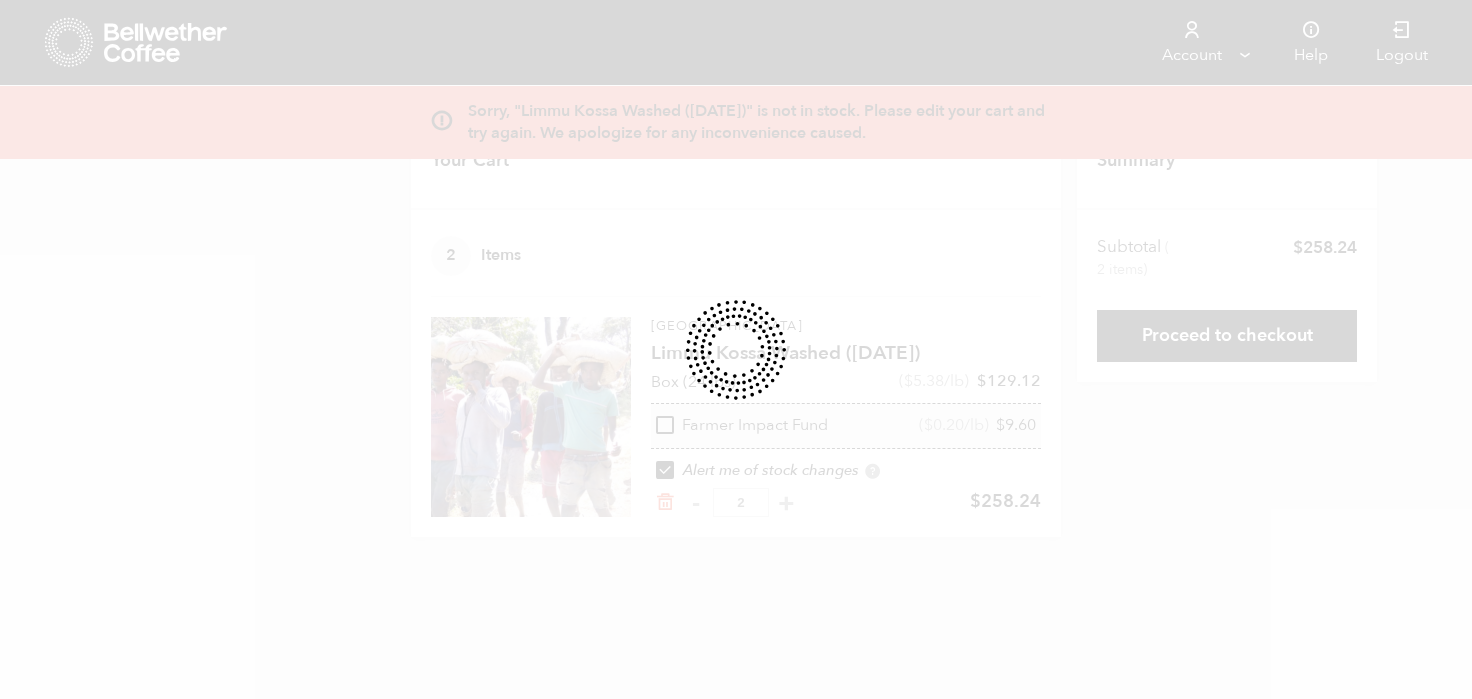 scroll, scrollTop: 0, scrollLeft: 0, axis: both 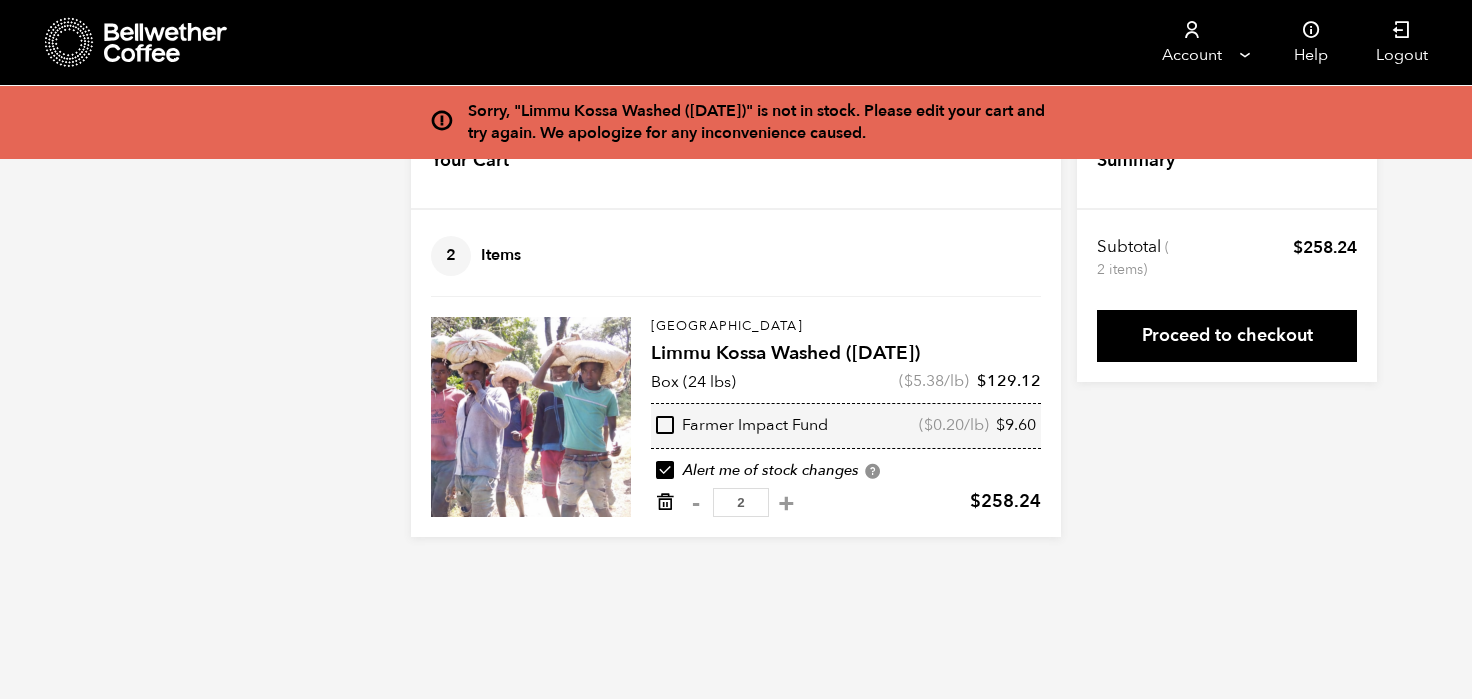 click at bounding box center [665, 502] 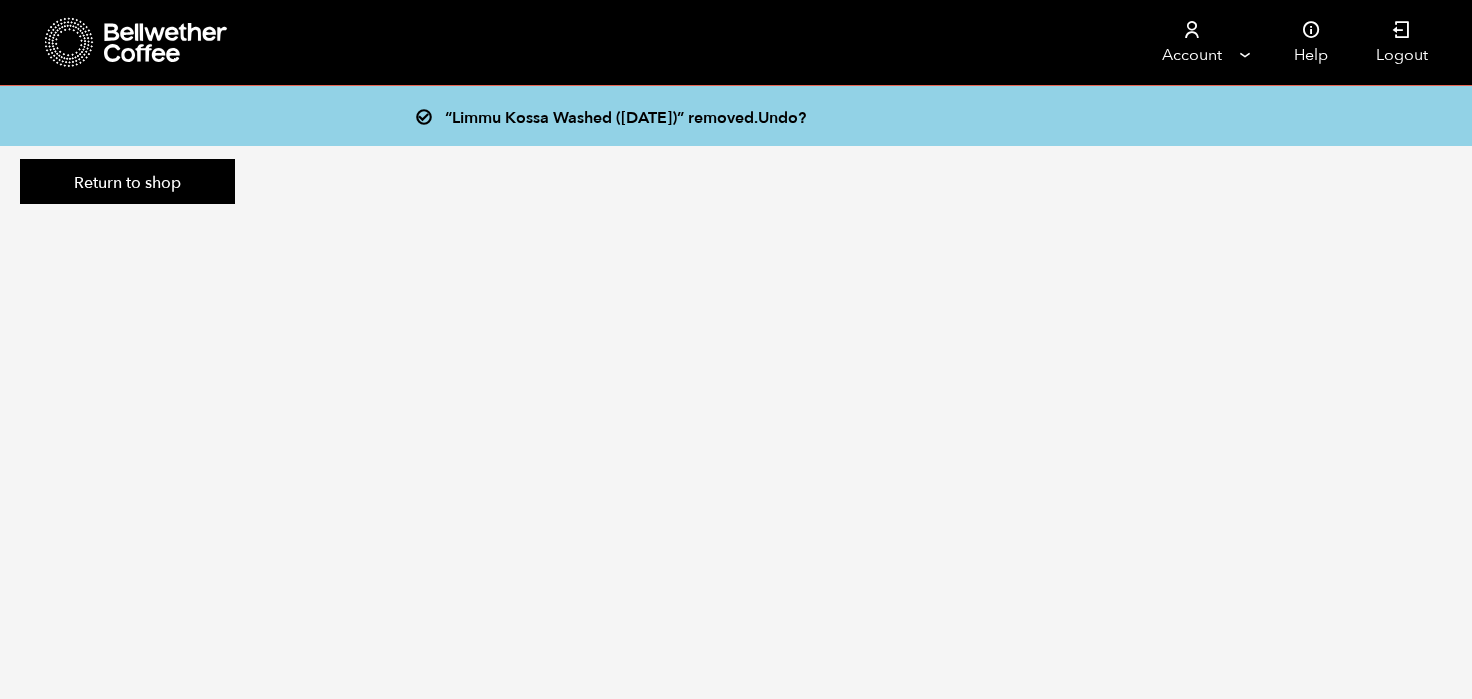 scroll, scrollTop: 0, scrollLeft: 0, axis: both 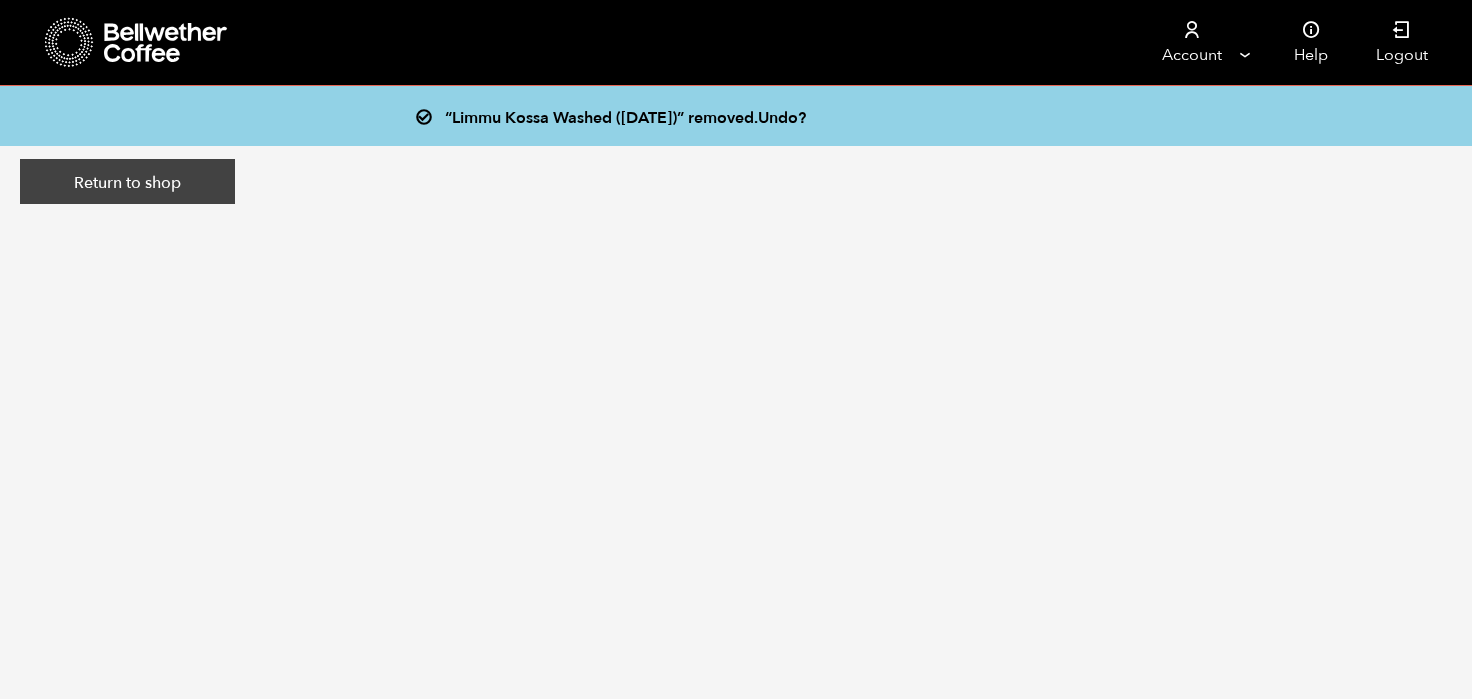 click on "Return to shop" at bounding box center [127, 182] 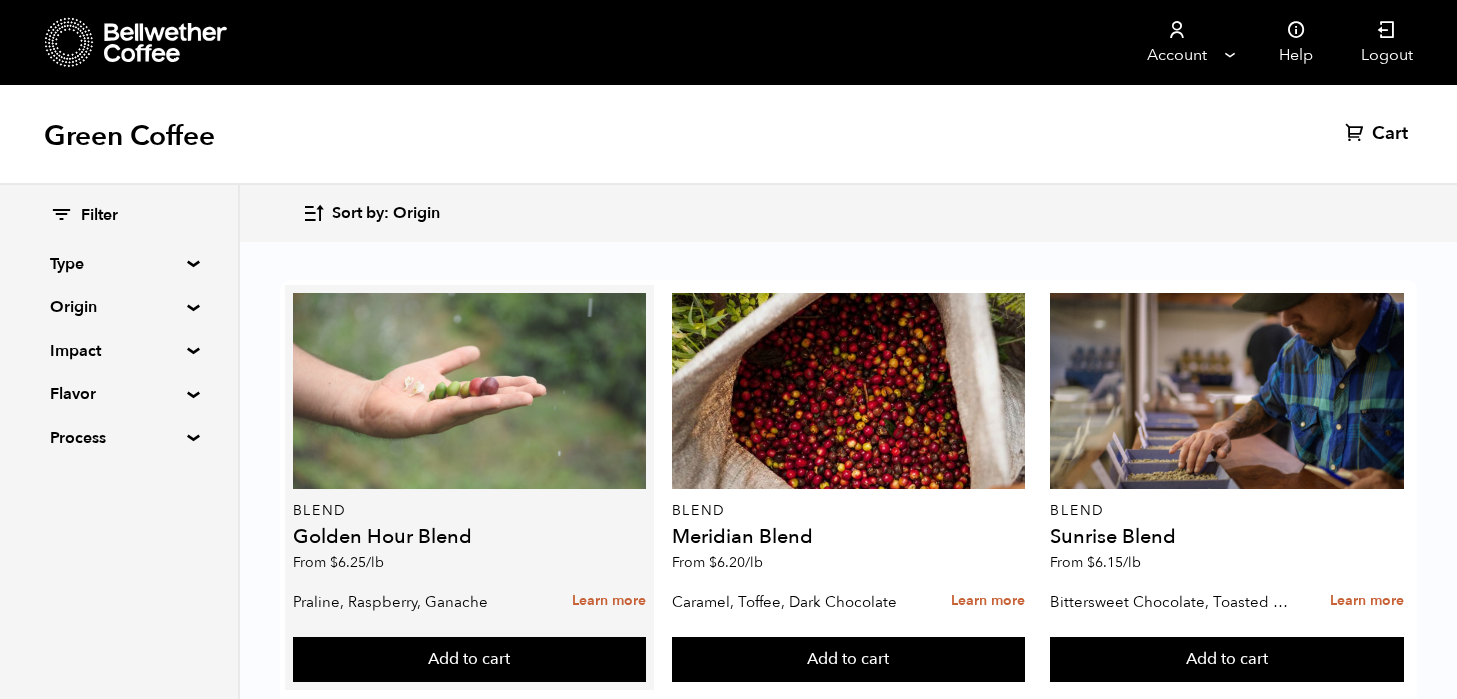scroll, scrollTop: 1342, scrollLeft: 0, axis: vertical 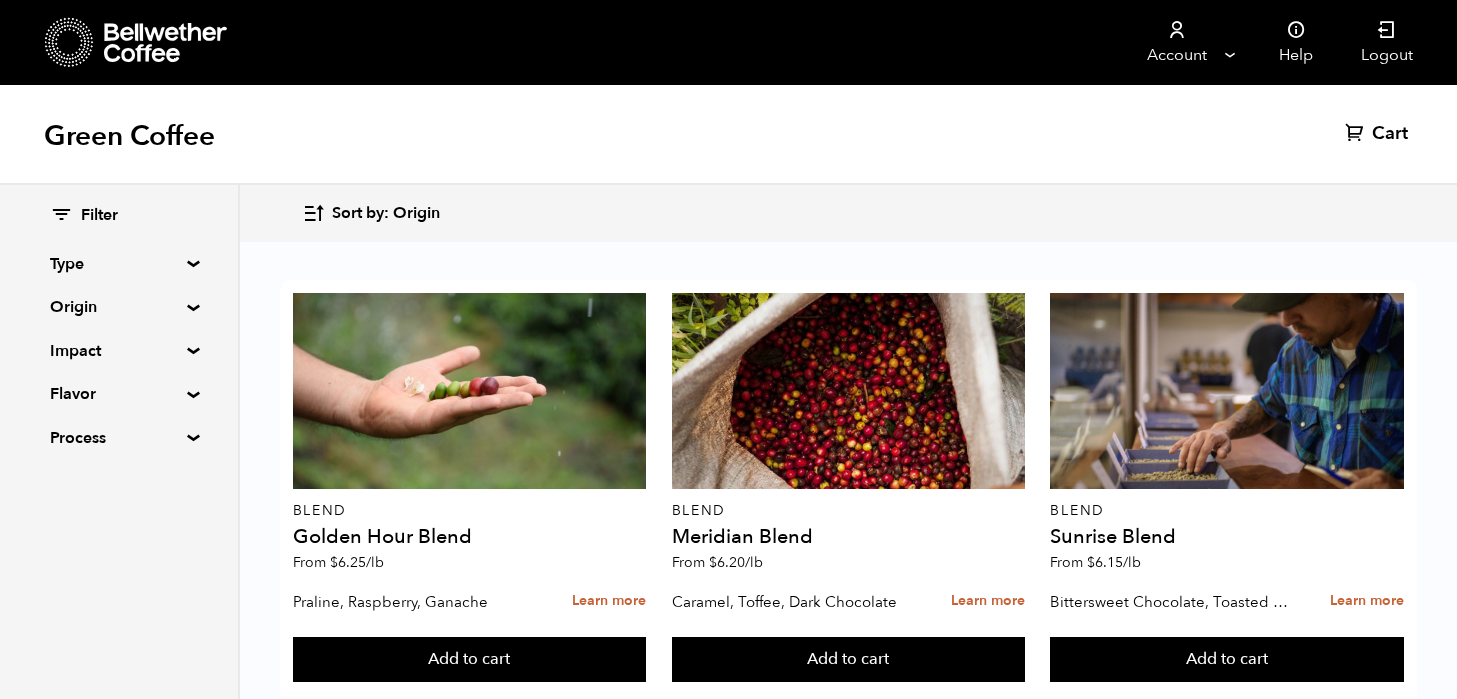 click on "Peach, Wildflower Honey, Lime Zest" at bounding box center [792, 1846] 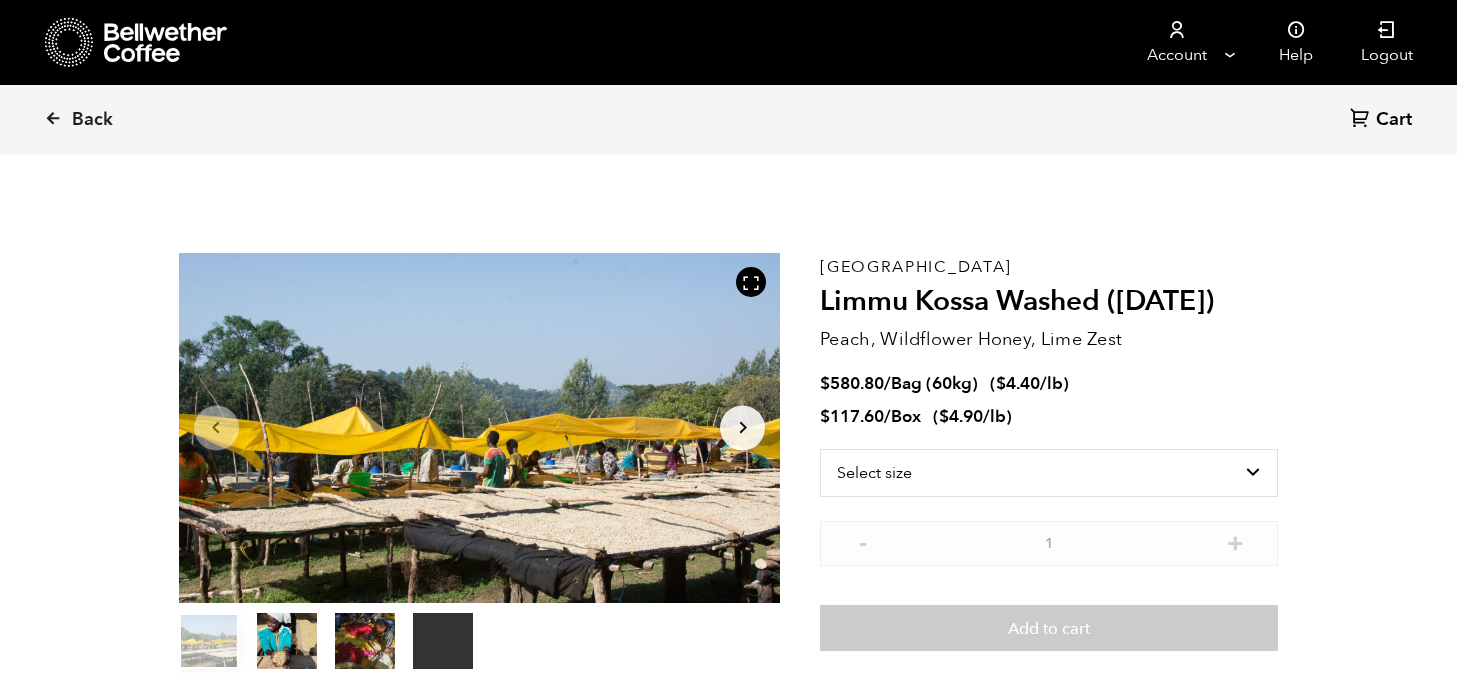 scroll, scrollTop: 0, scrollLeft: 0, axis: both 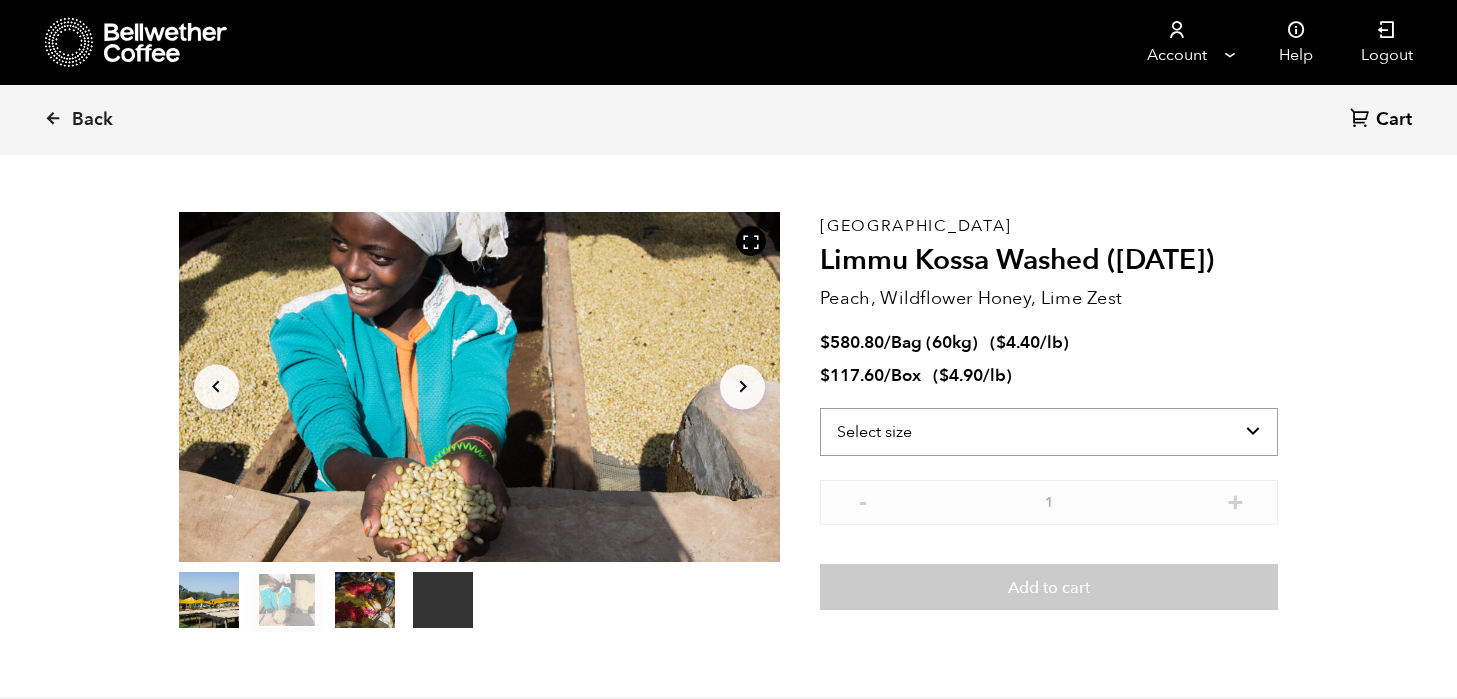 click on "Select size   Bag (60kg) (132 lbs) Box (24 lbs)" at bounding box center [1049, 432] 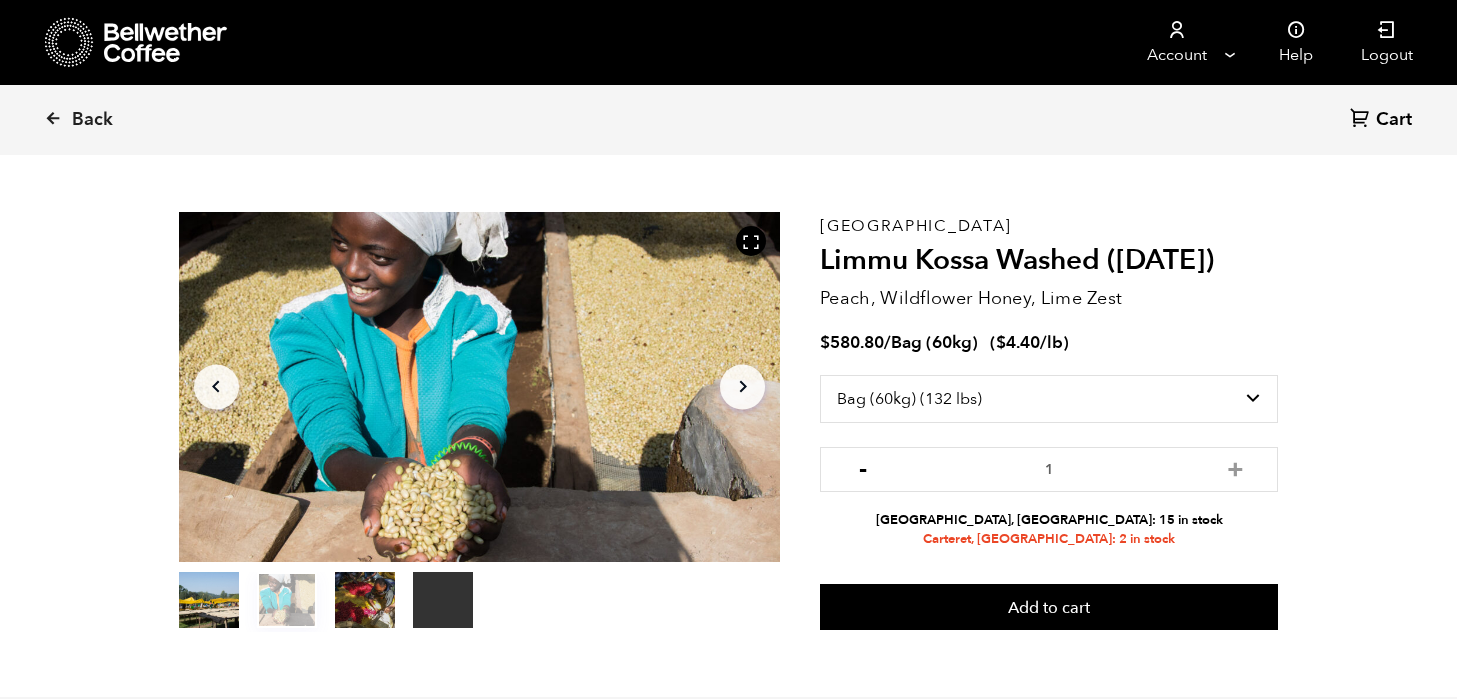 click on "-" at bounding box center (862, 467) 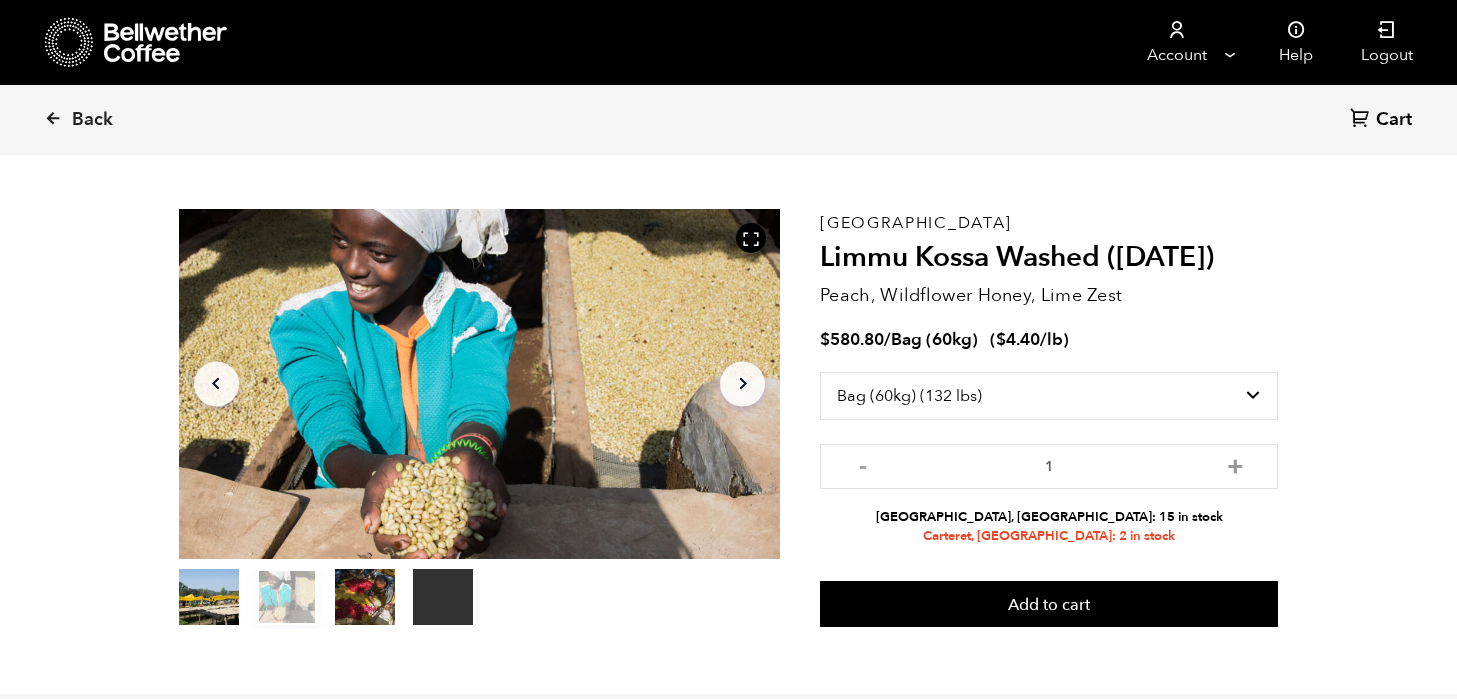 scroll, scrollTop: 45, scrollLeft: 0, axis: vertical 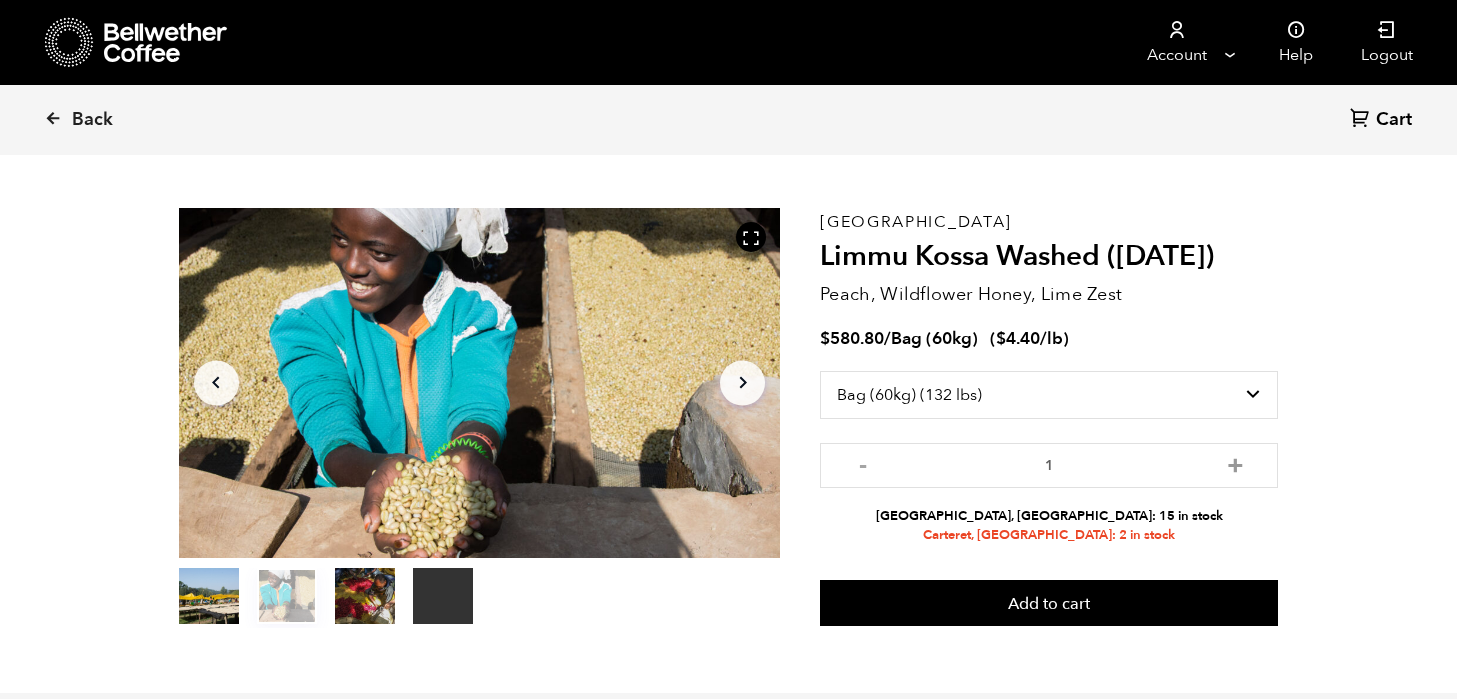click on "item 0" at bounding box center (209, 600) 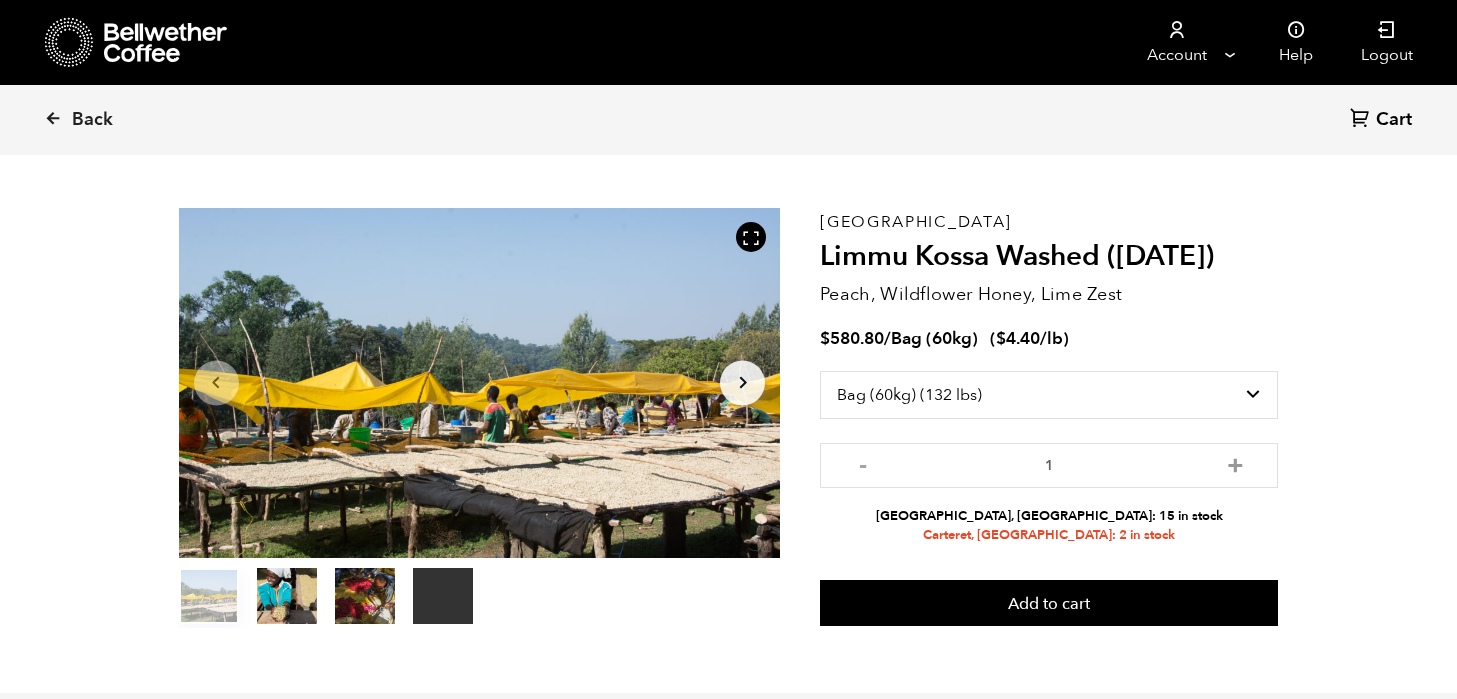 click on "item 2" at bounding box center [365, 600] 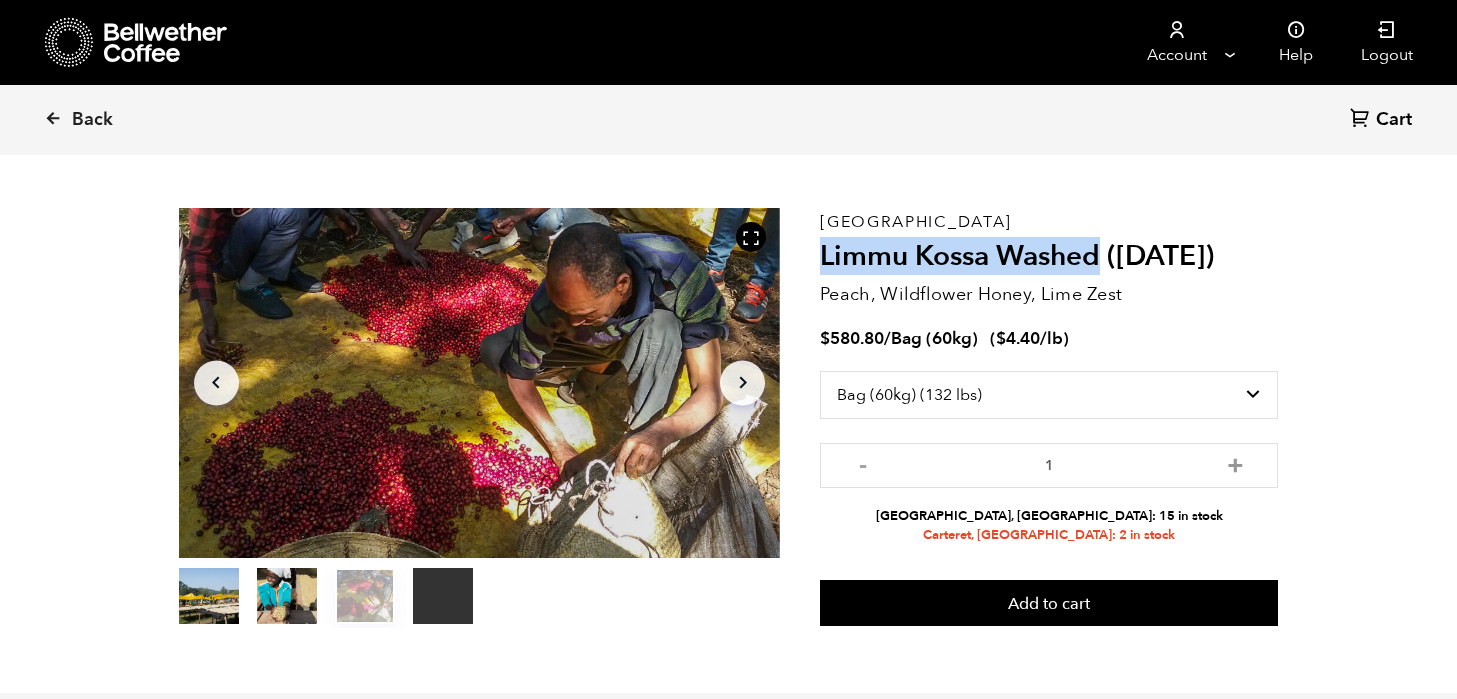 drag, startPoint x: 820, startPoint y: 258, endPoint x: 1102, endPoint y: 249, distance: 282.1436 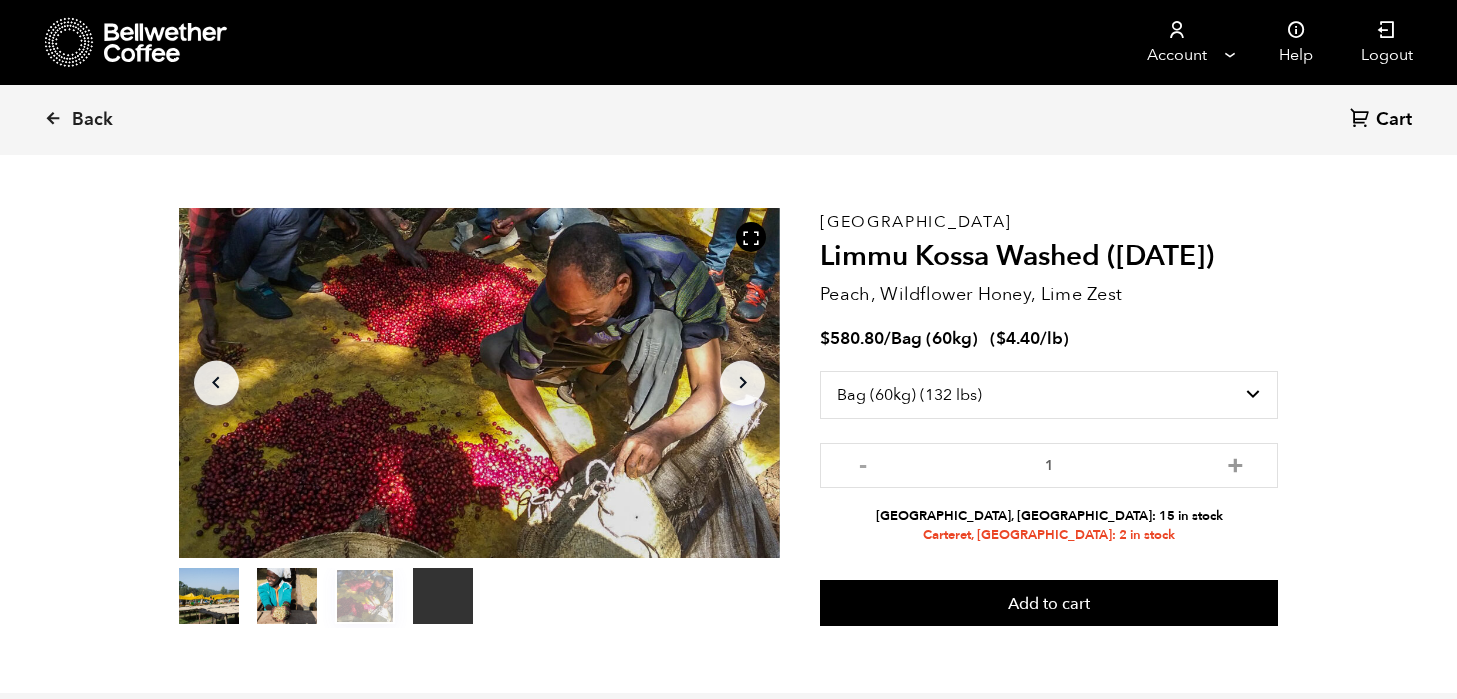 click on "Limmu Kossa Washed ([DATE])" at bounding box center [1049, 257] 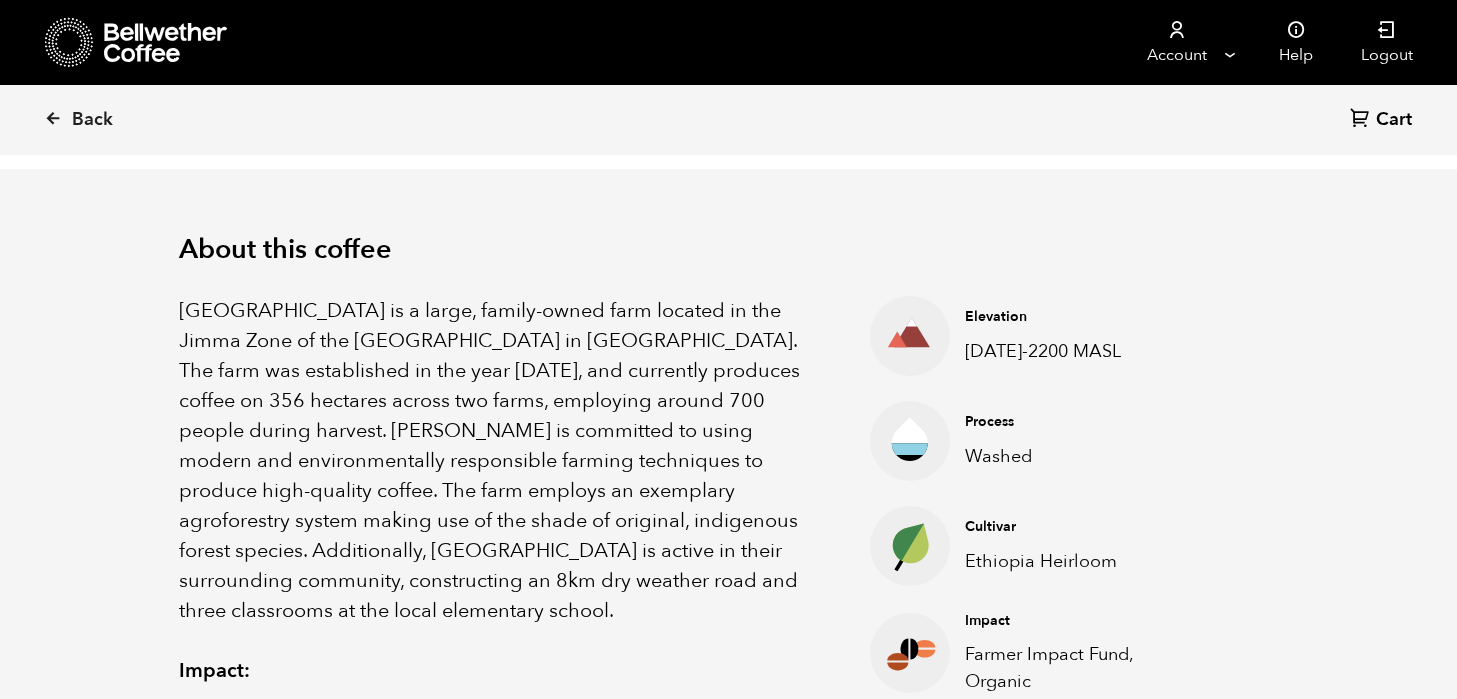 scroll, scrollTop: 649, scrollLeft: 0, axis: vertical 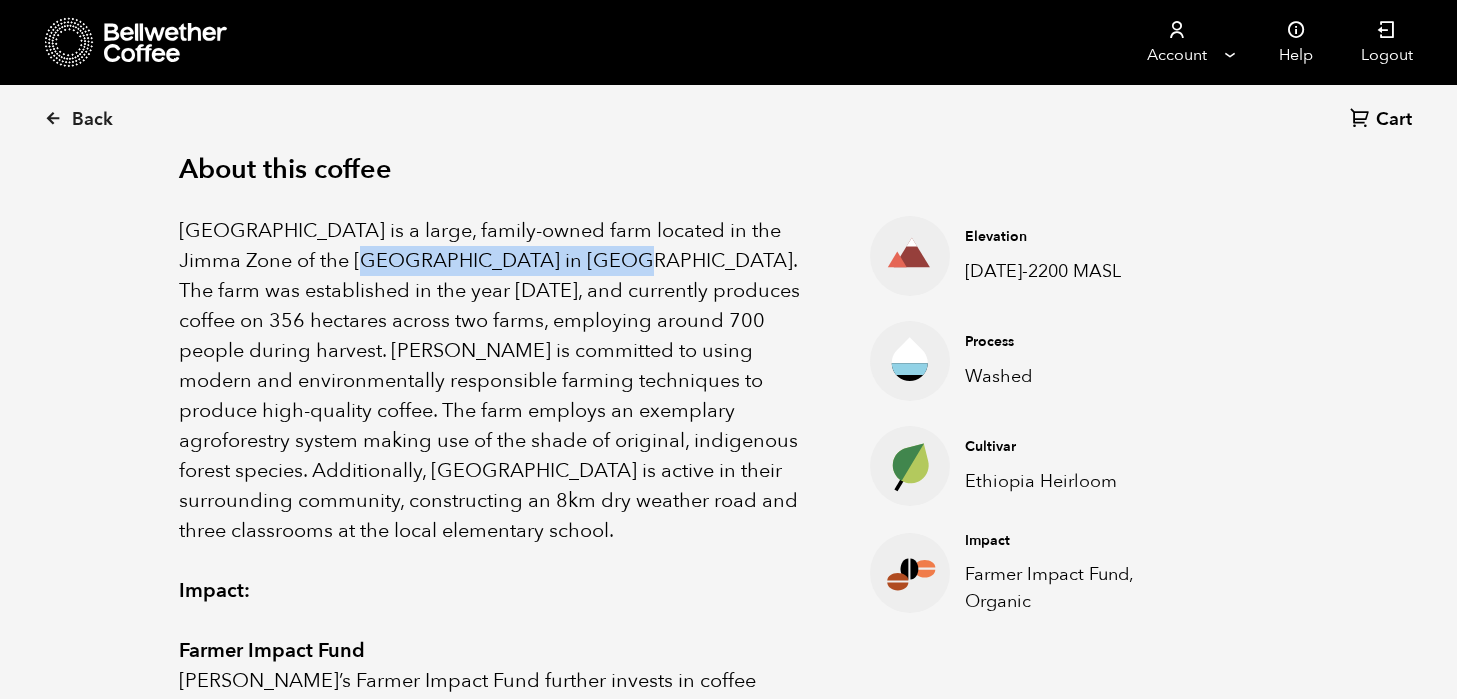 drag, startPoint x: 292, startPoint y: 259, endPoint x: 527, endPoint y: 260, distance: 235.00212 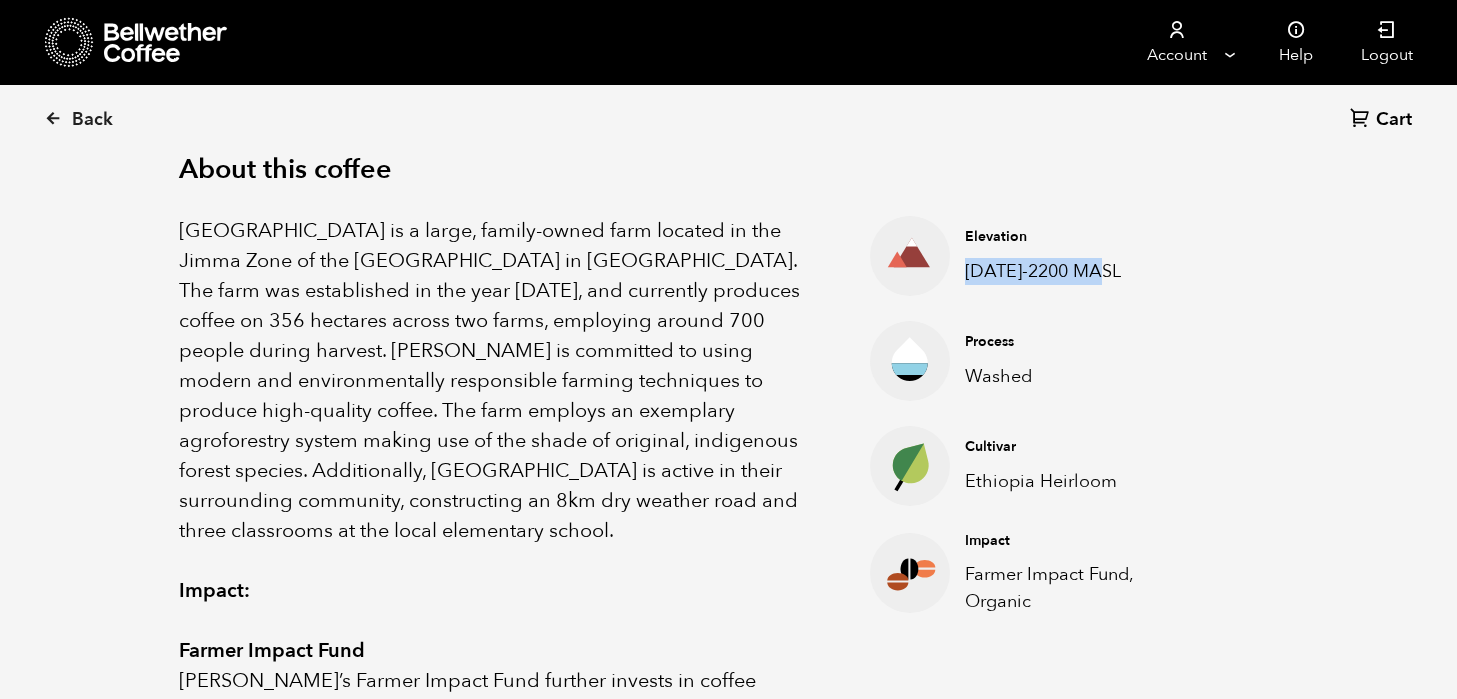 drag, startPoint x: 967, startPoint y: 268, endPoint x: 1108, endPoint y: 267, distance: 141.00354 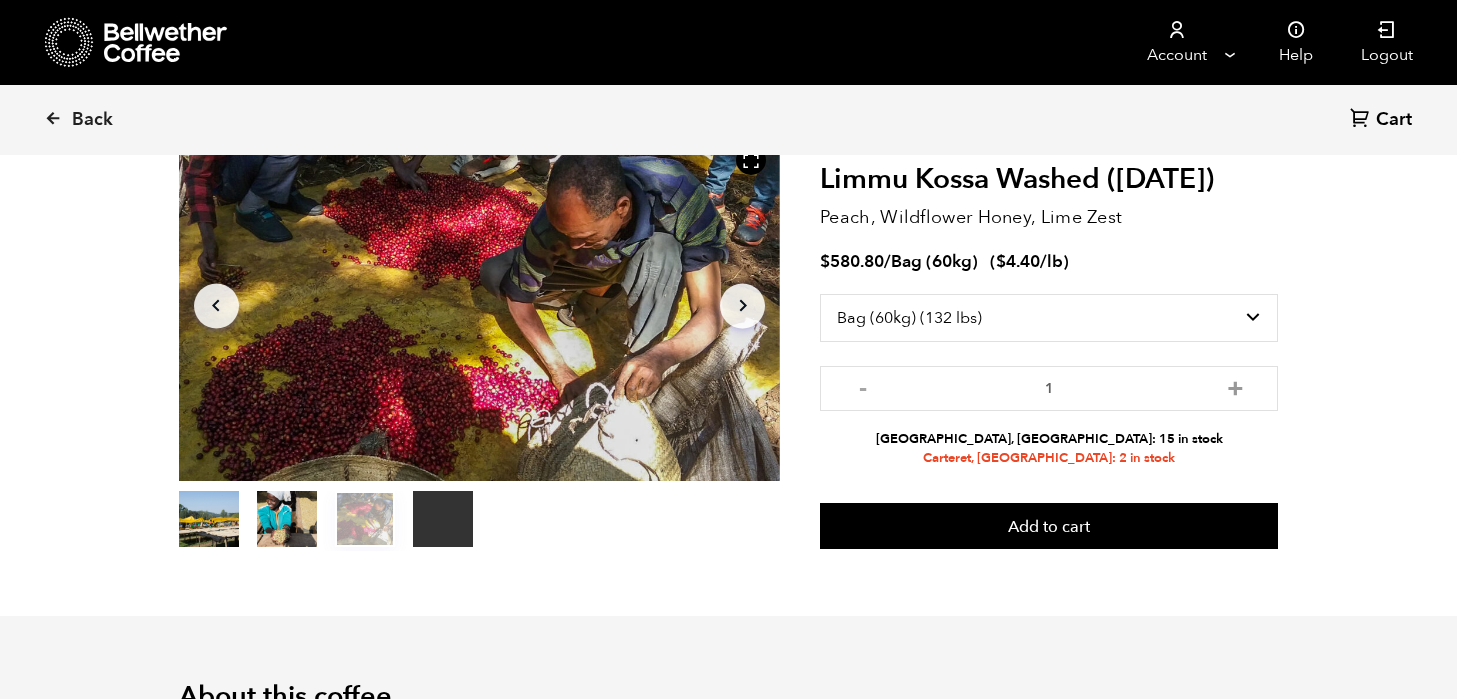 scroll, scrollTop: 7, scrollLeft: 0, axis: vertical 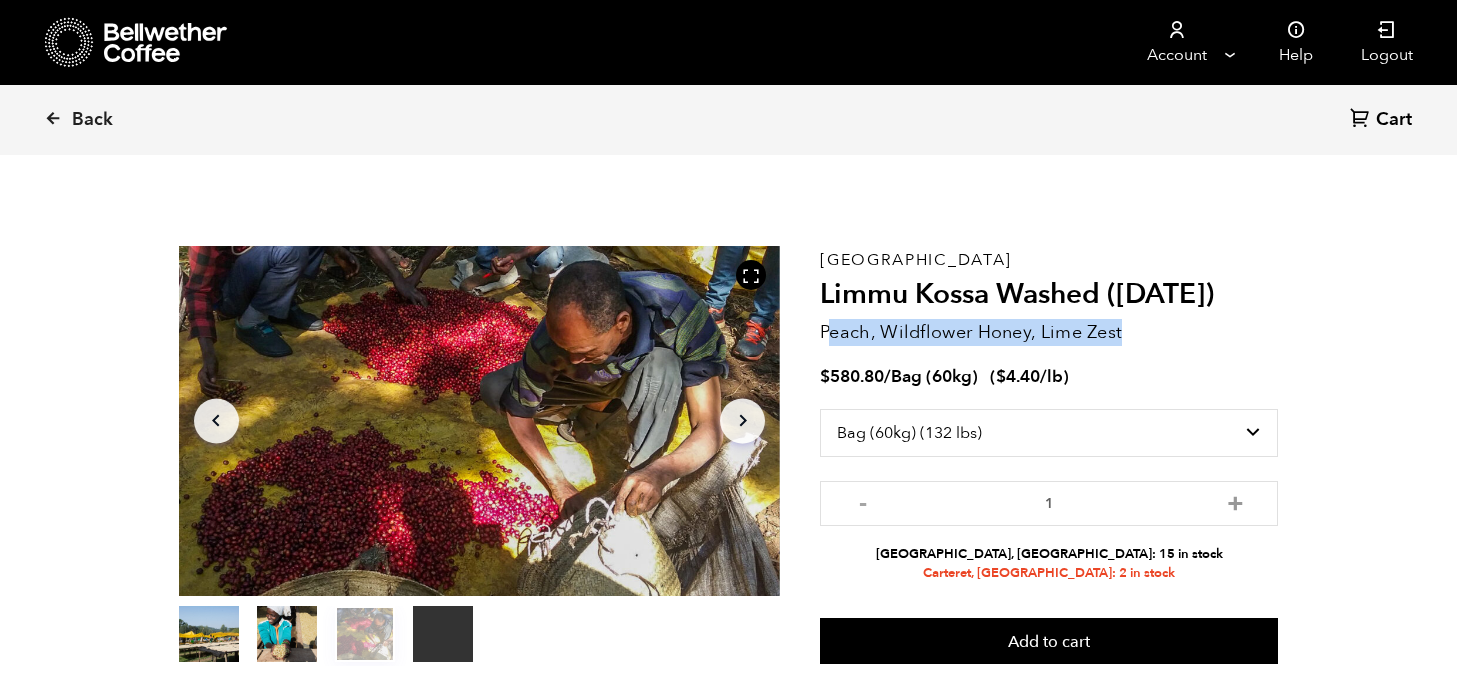 drag, startPoint x: 825, startPoint y: 330, endPoint x: 1156, endPoint y: 328, distance: 331.00604 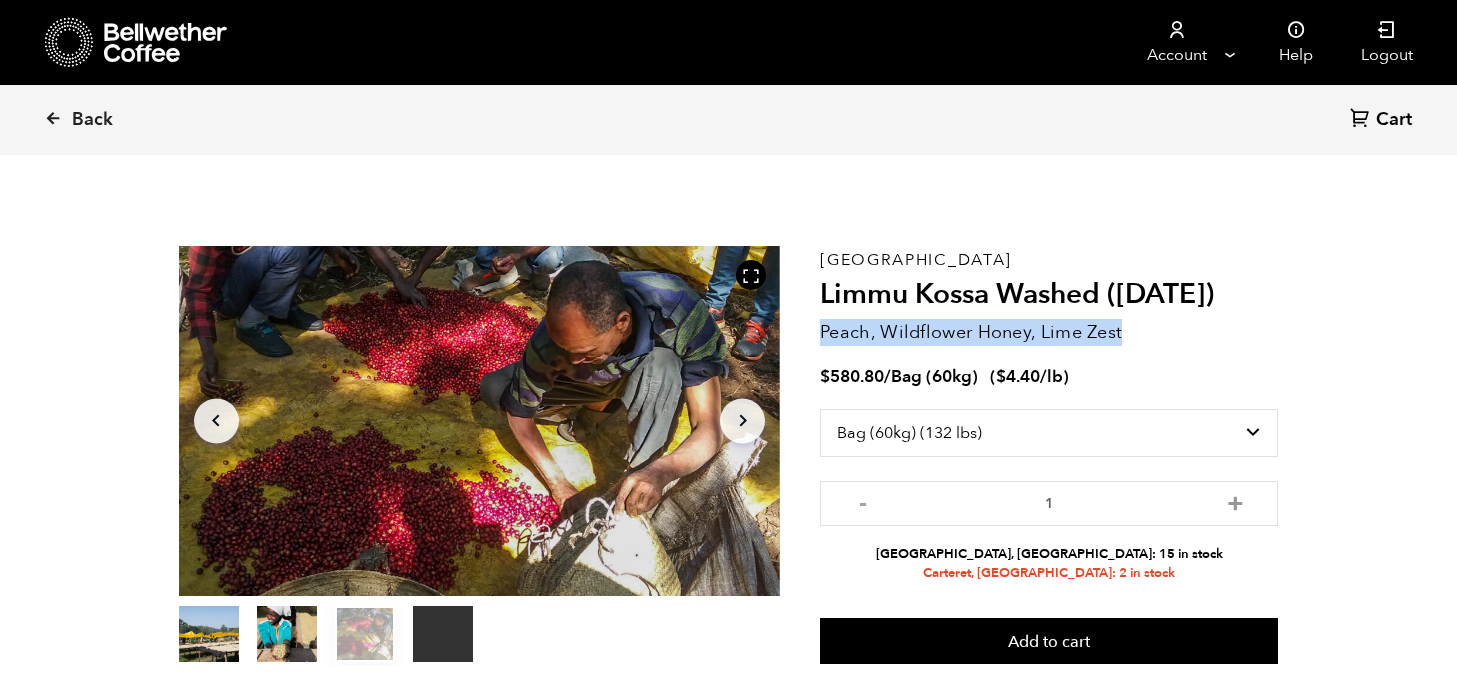 drag, startPoint x: 822, startPoint y: 332, endPoint x: 1163, endPoint y: 330, distance: 341.00586 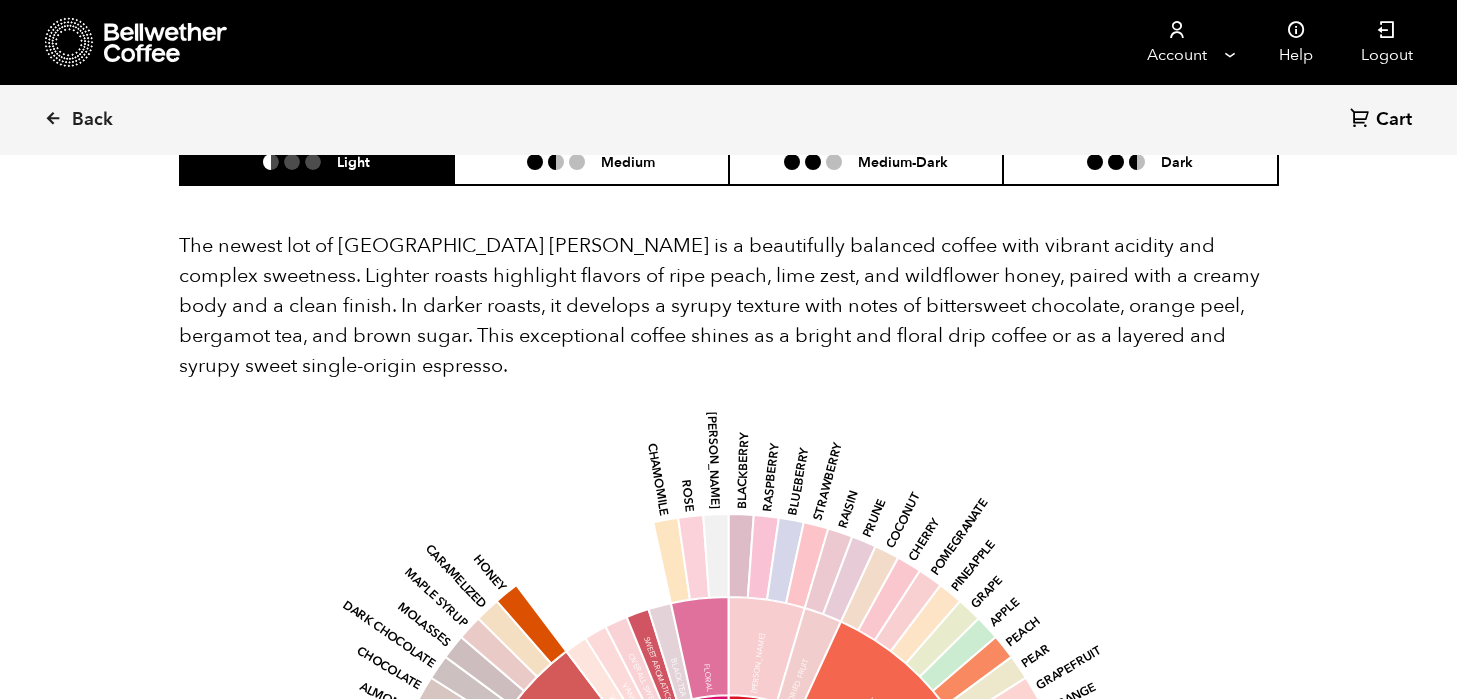 scroll, scrollTop: 1579, scrollLeft: 0, axis: vertical 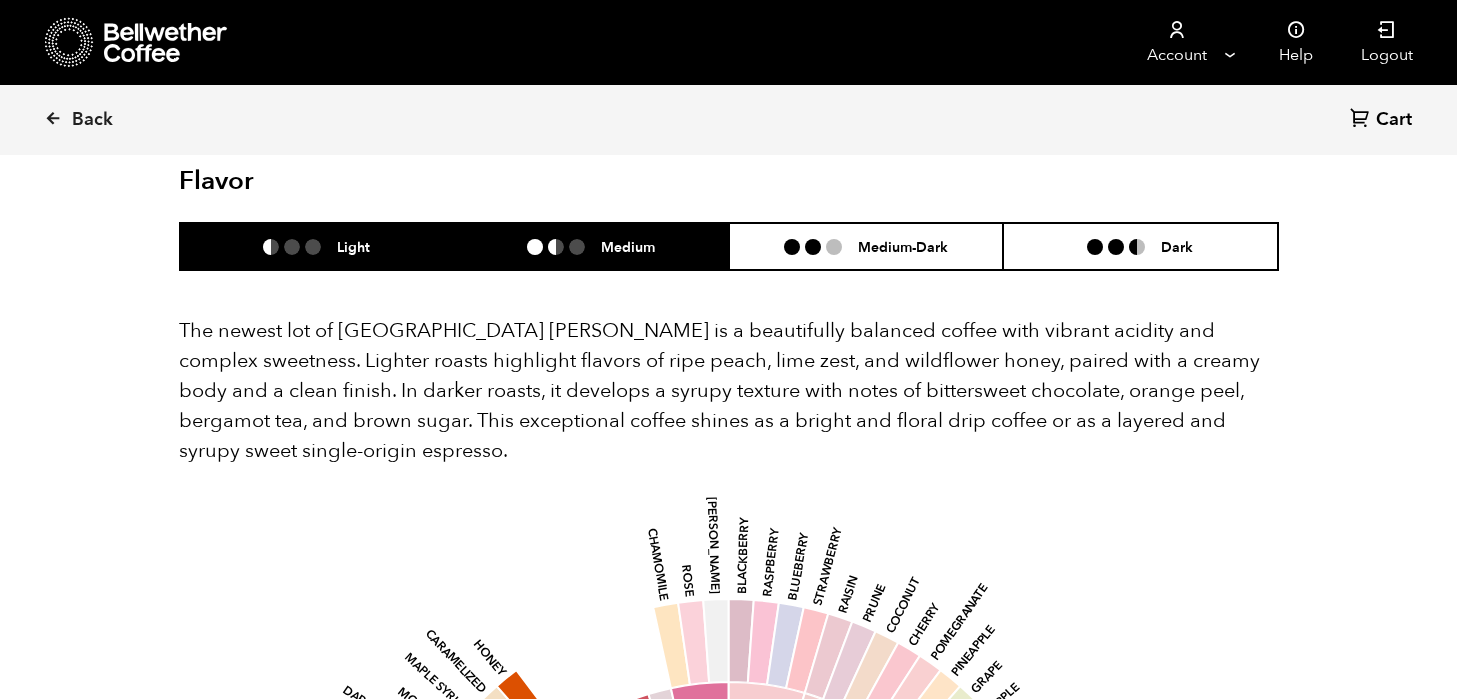 click on "Medium" at bounding box center [591, 246] 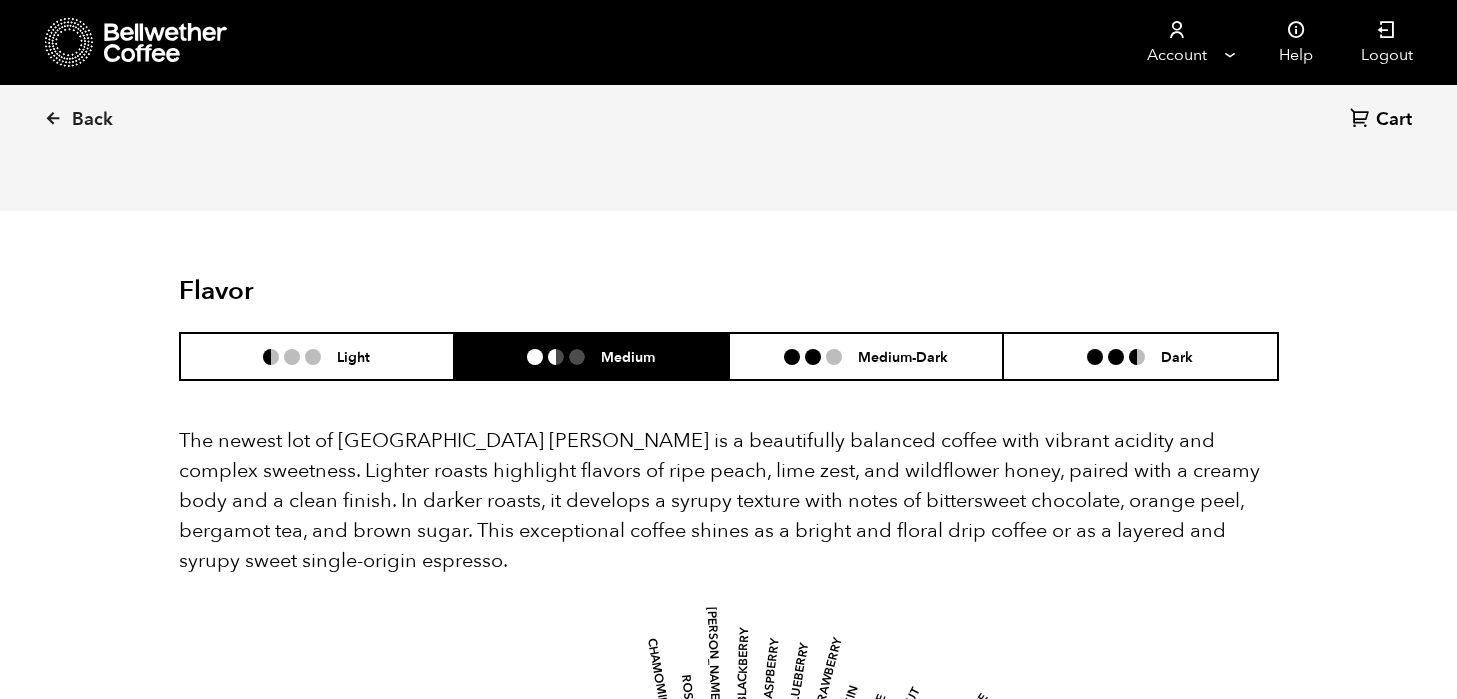 scroll, scrollTop: 1195, scrollLeft: 0, axis: vertical 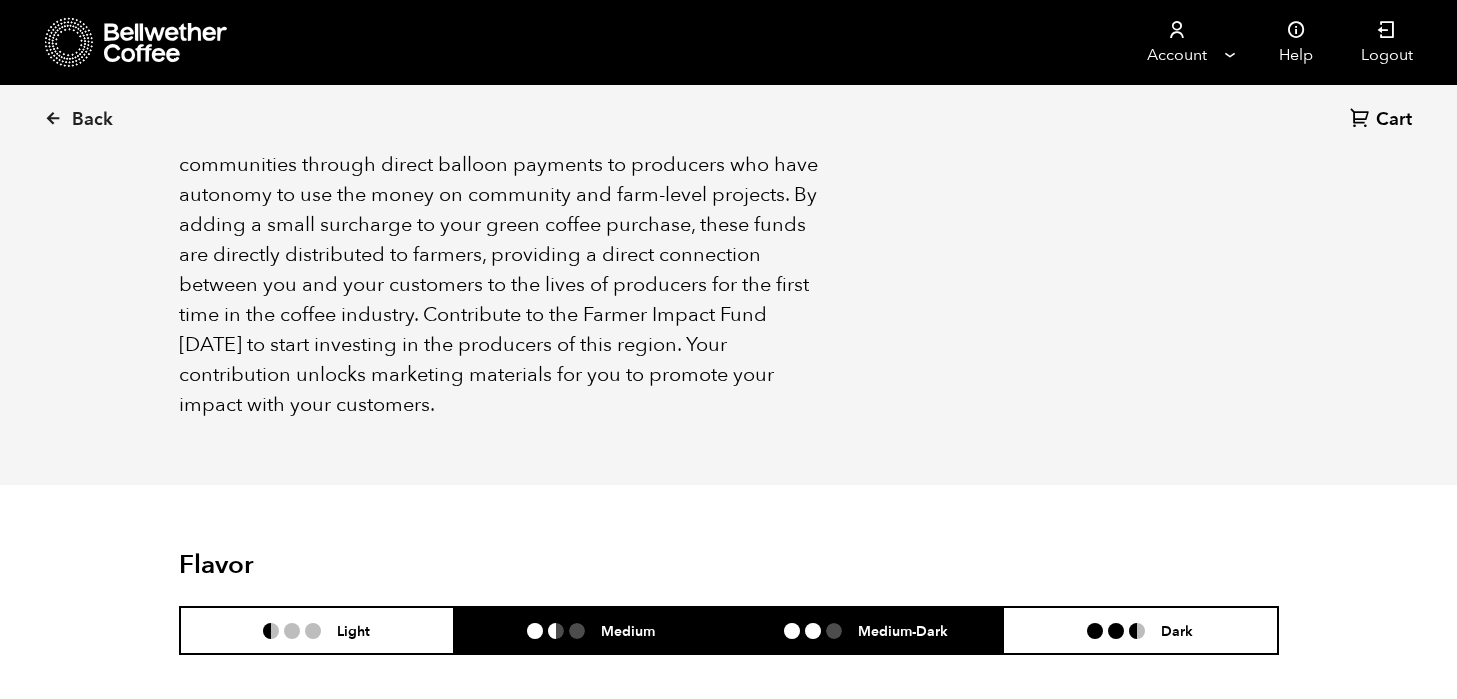 click on "Medium-Dark" at bounding box center (866, 630) 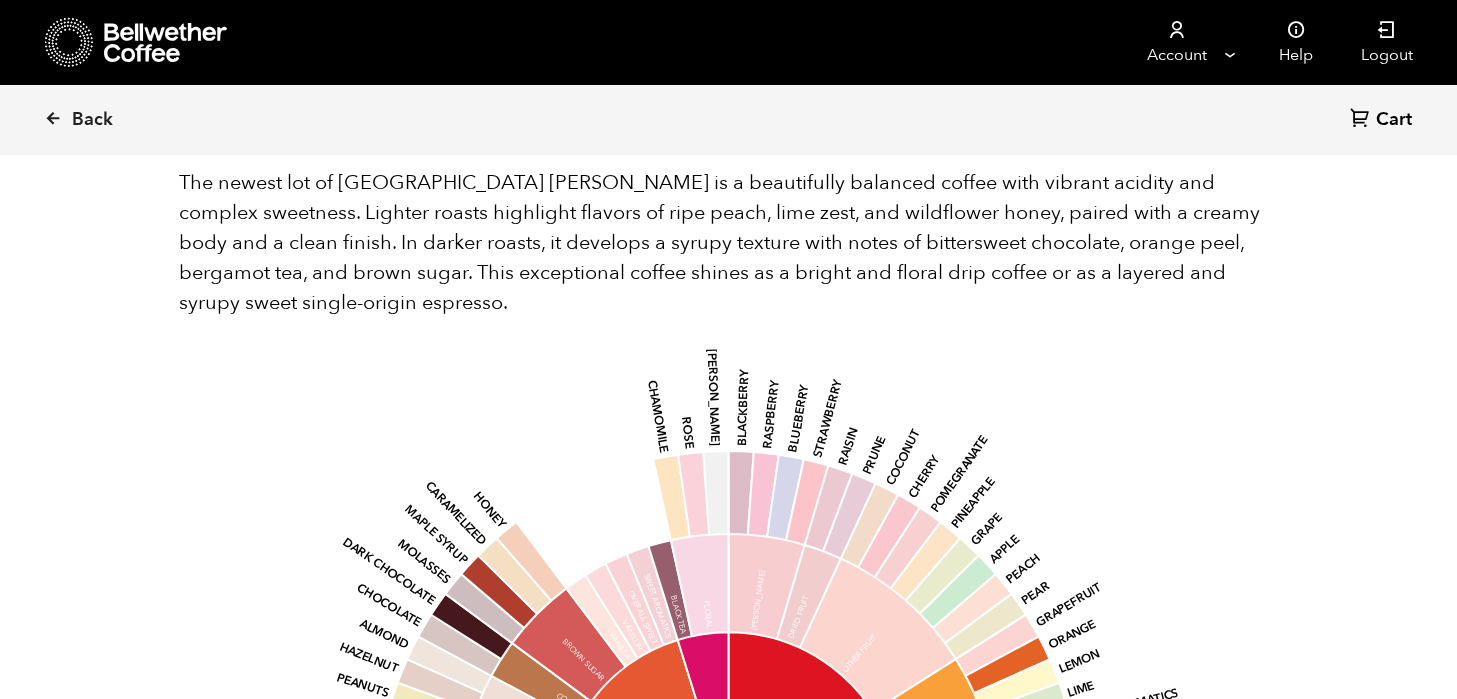 scroll, scrollTop: 1454, scrollLeft: 0, axis: vertical 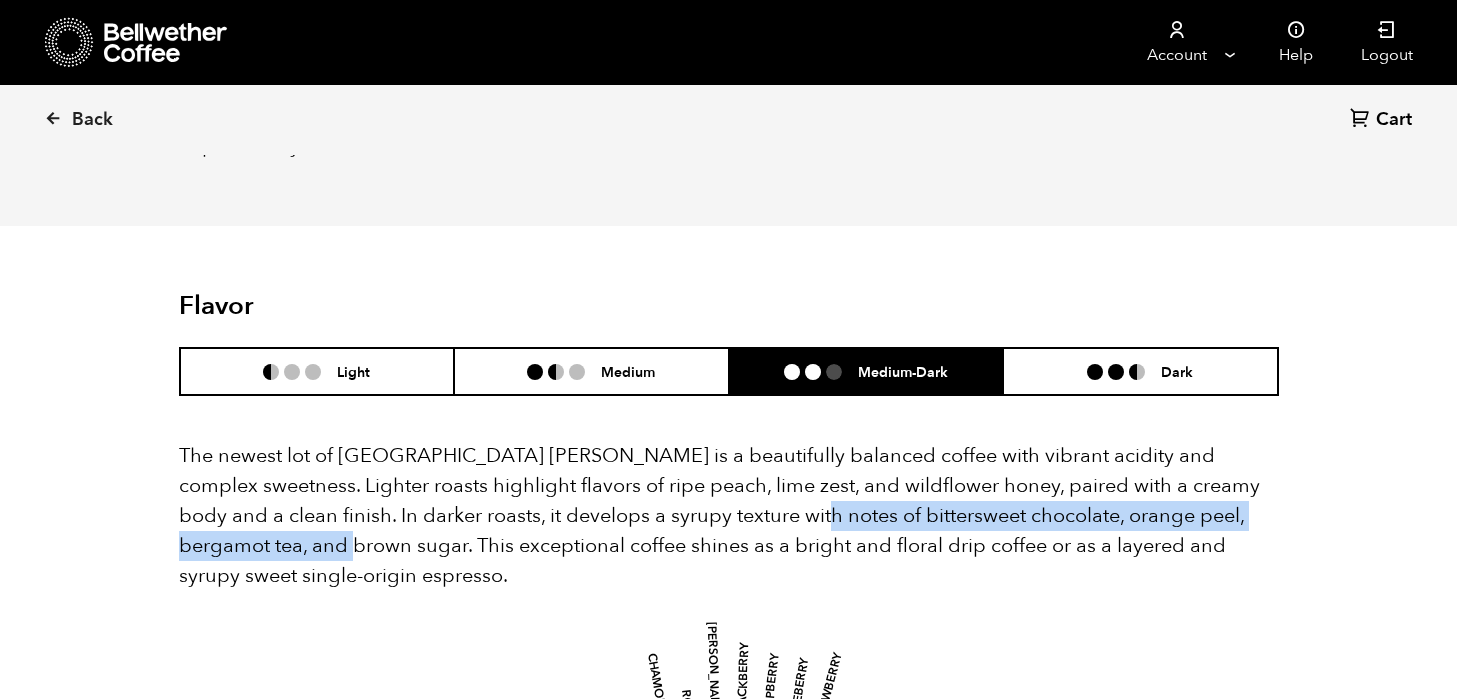 drag, startPoint x: 762, startPoint y: 483, endPoint x: 293, endPoint y: 518, distance: 470.30417 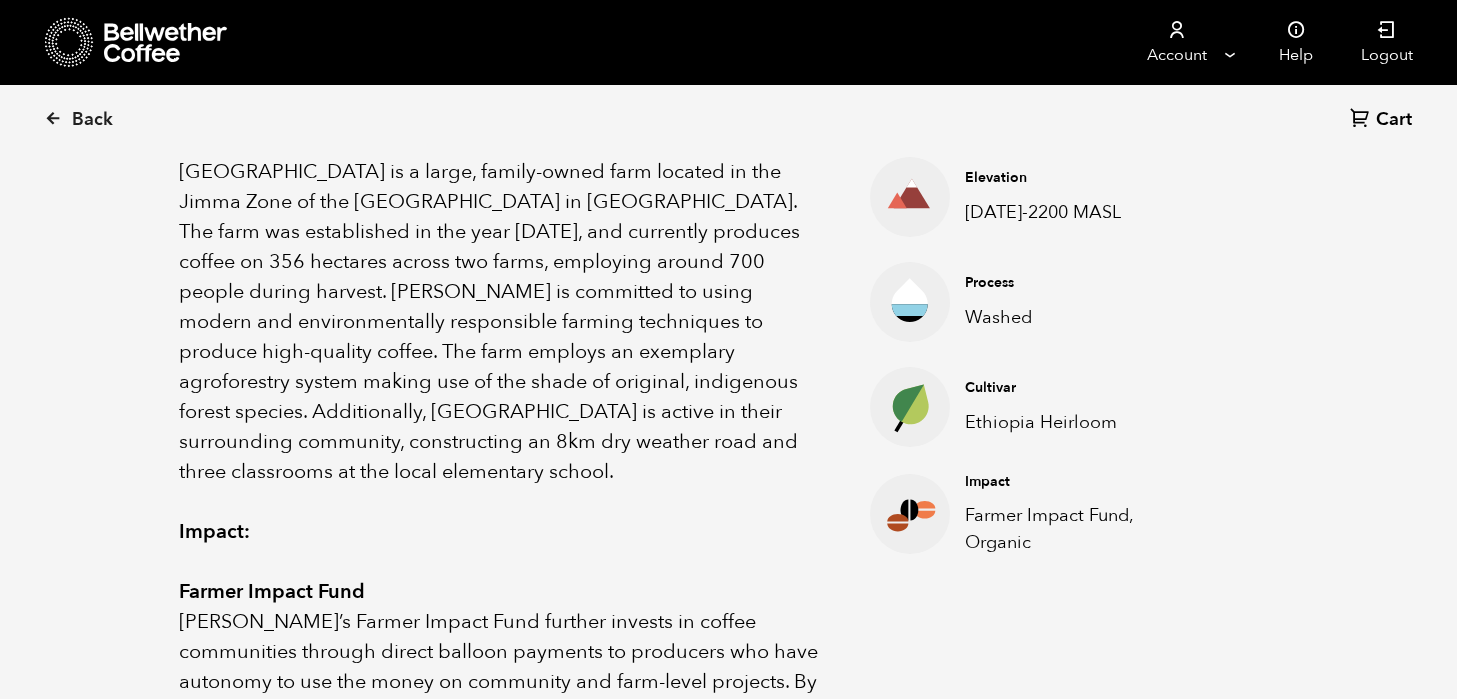 scroll, scrollTop: 689, scrollLeft: 0, axis: vertical 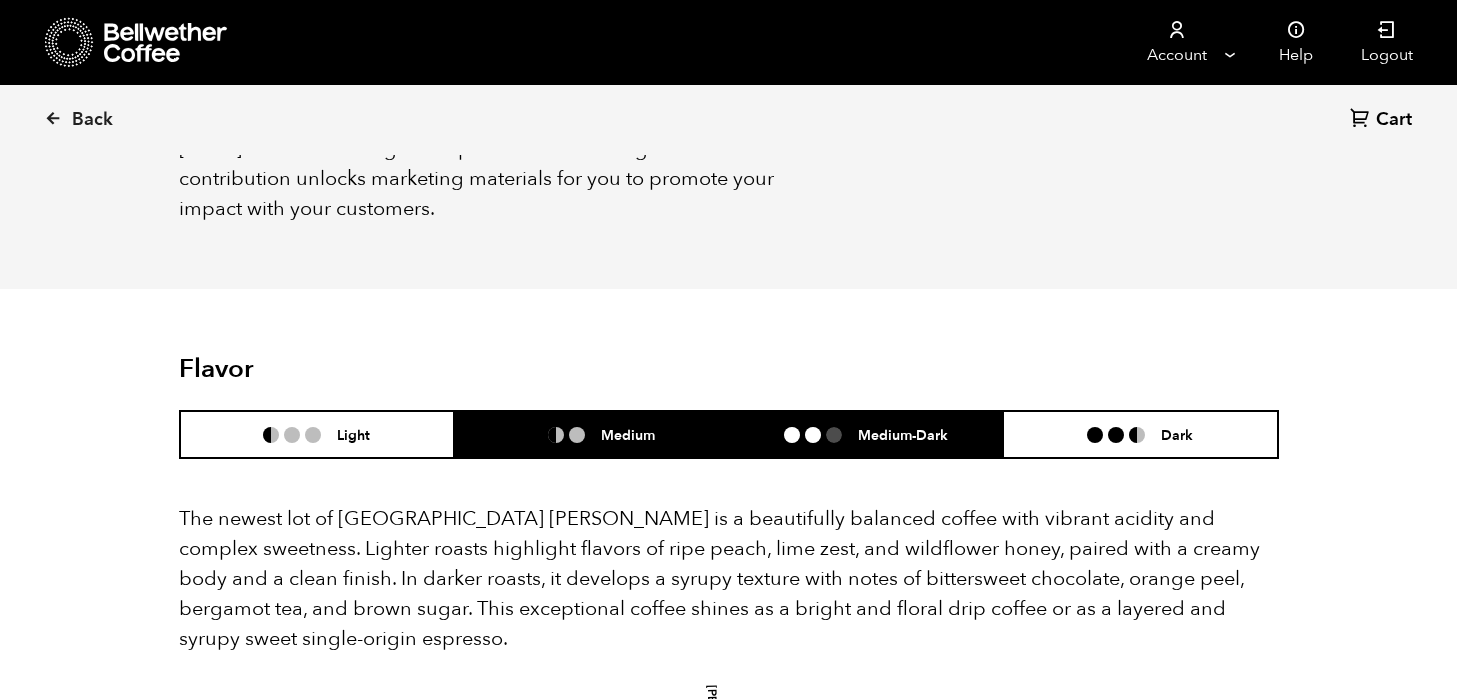 click on "Medium" at bounding box center (628, 434) 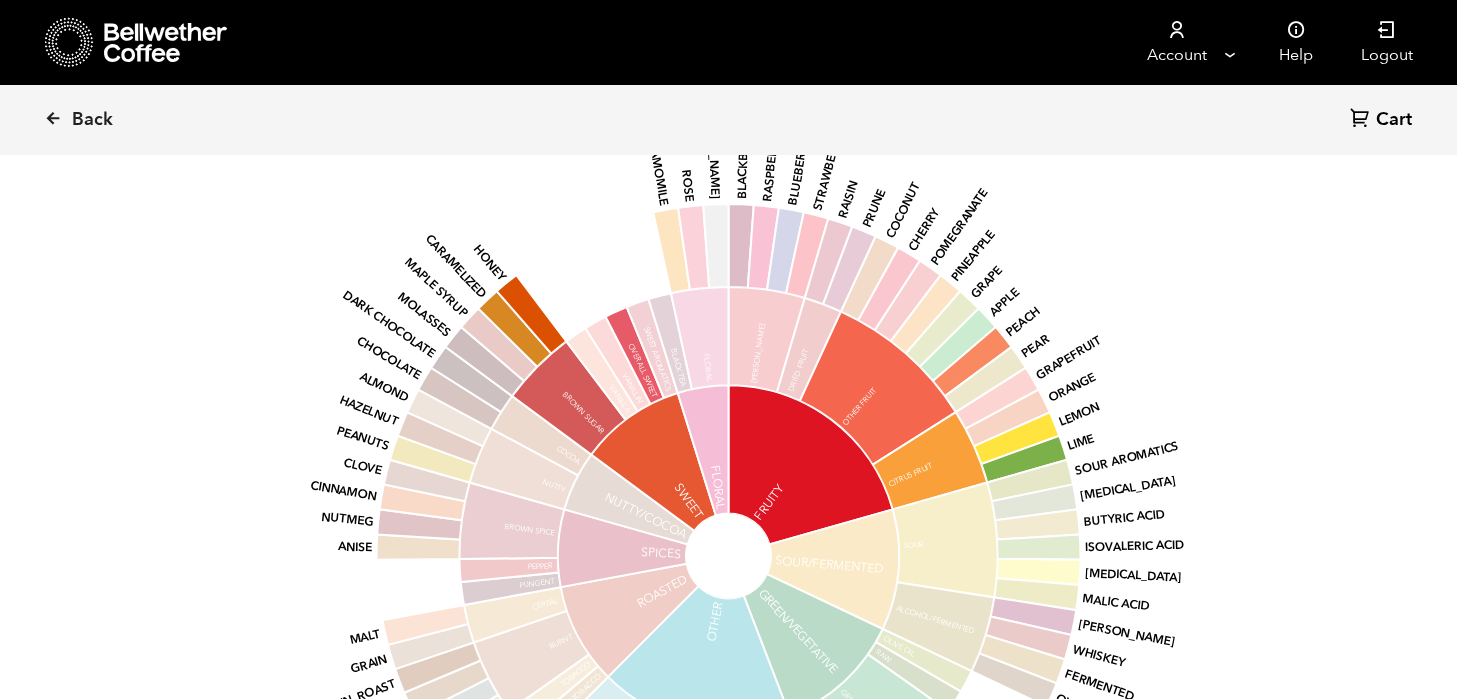 scroll, scrollTop: 1544, scrollLeft: 0, axis: vertical 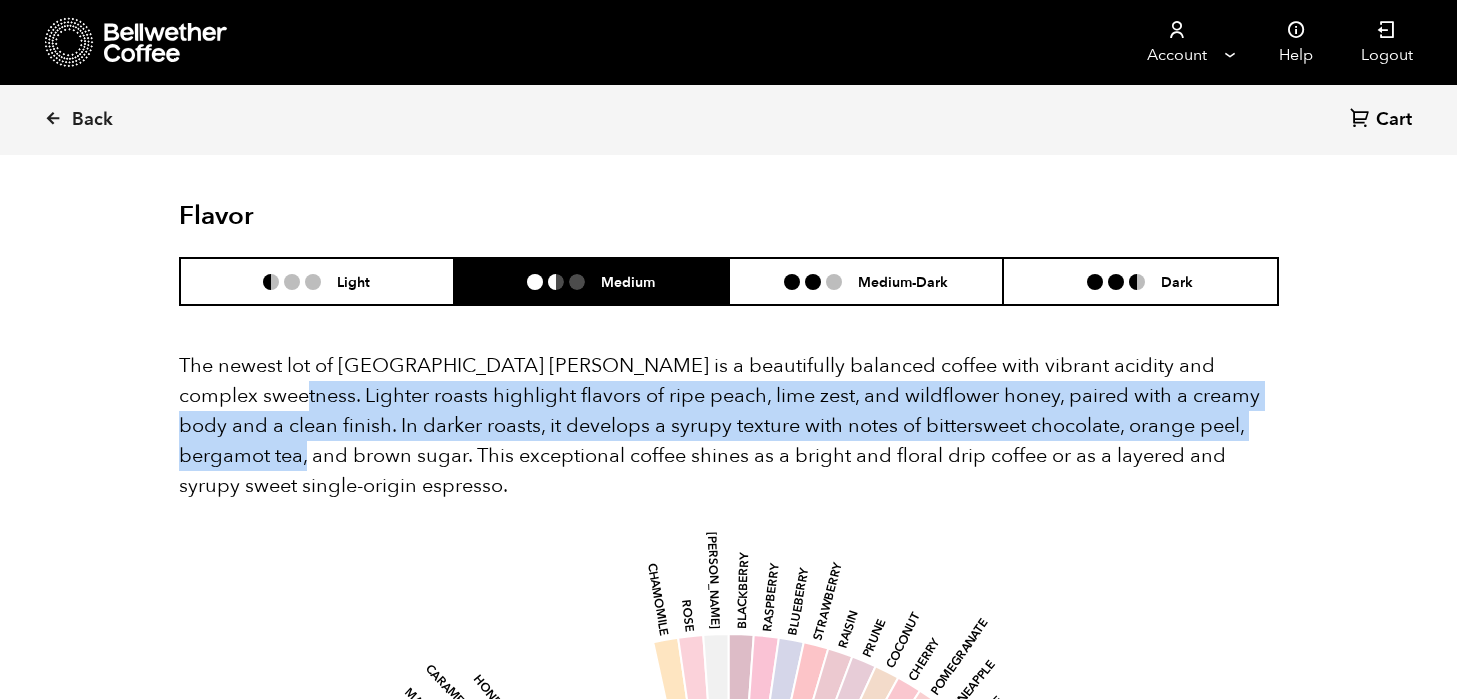 drag, startPoint x: 233, startPoint y: 367, endPoint x: 240, endPoint y: 433, distance: 66.37017 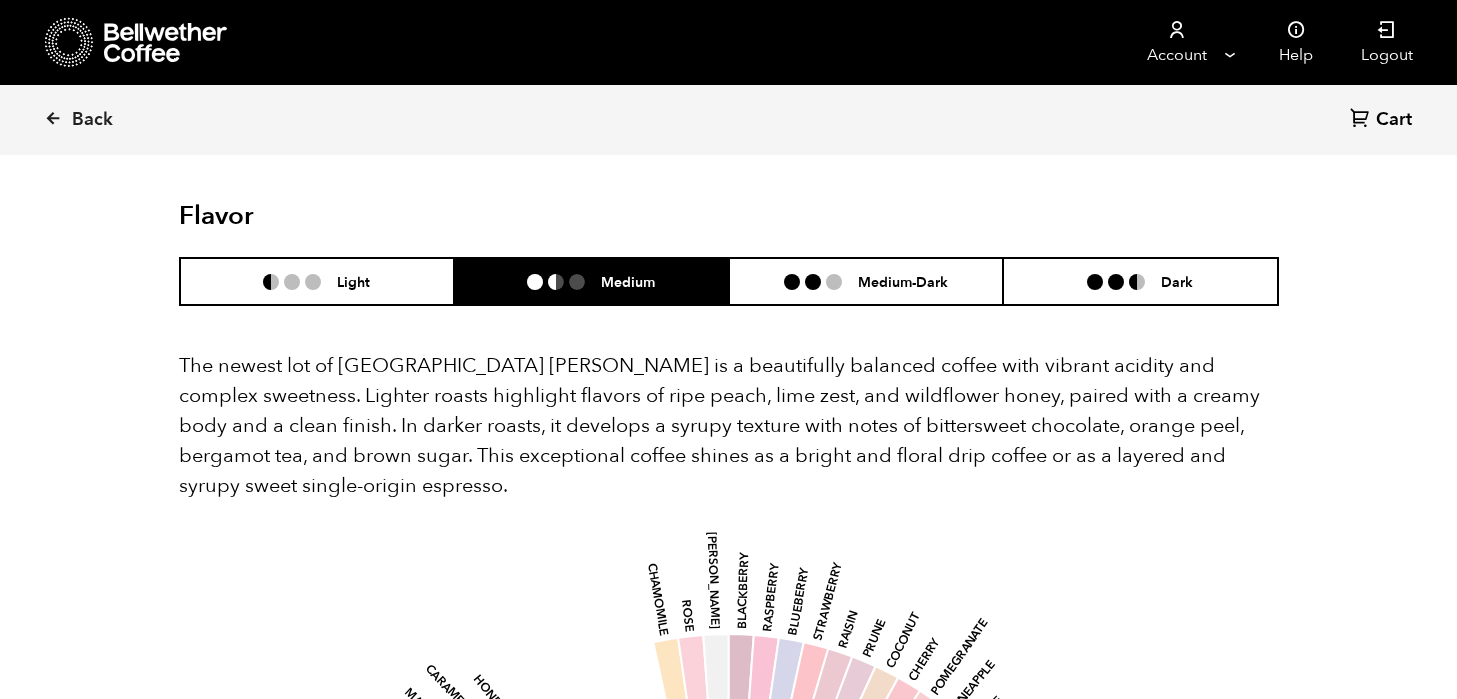 click on "The newest lot of [GEOGRAPHIC_DATA] [PERSON_NAME] is a beautifully balanced coffee with vibrant acidity and complex sweetness. Lighter roasts highlight flavors of ripe peach, lime zest, and wildflower honey, paired with a creamy body and a clean finish. In darker roasts, it develops a syrupy texture with notes of bittersweet chocolate, orange peel, bergamot tea, and brown sugar. This exceptional coffee shines as a bright and floral drip coffee or as a layered and syrupy sweet single-origin espresso." at bounding box center [729, 426] 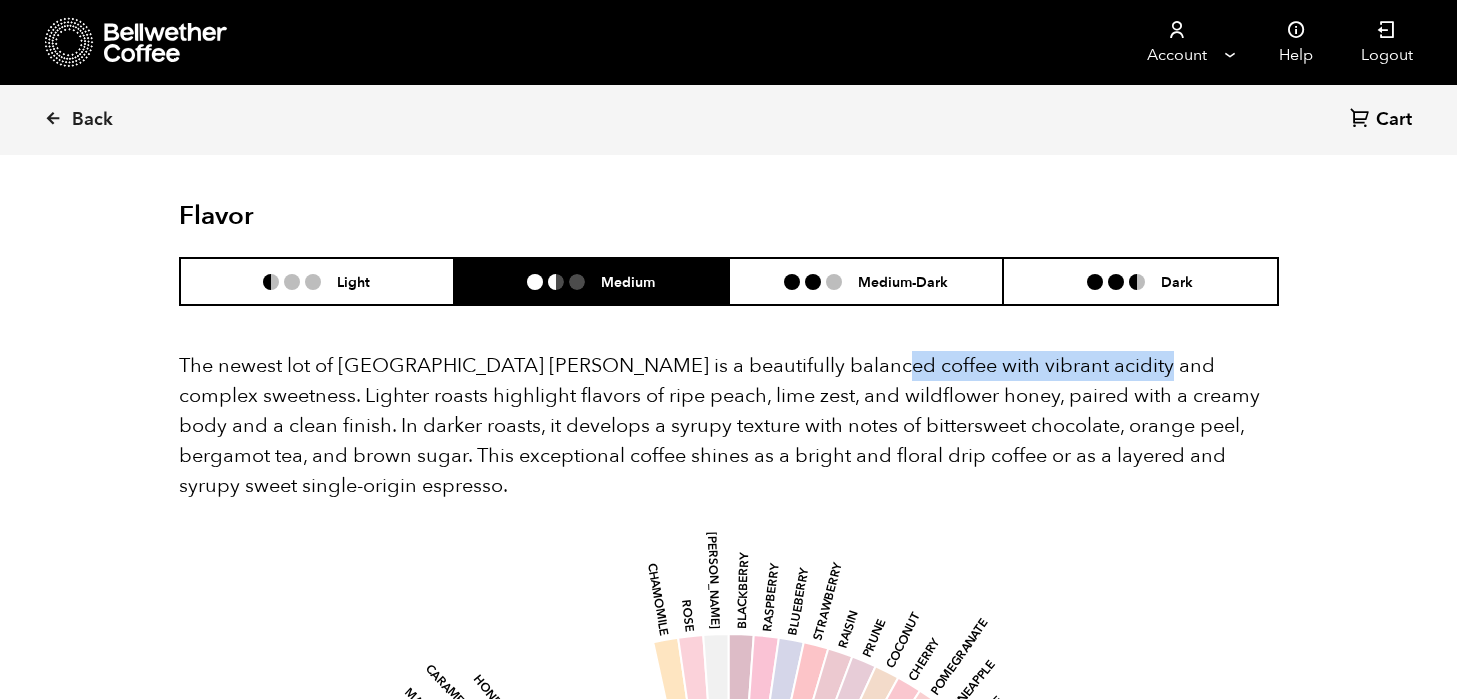 drag, startPoint x: 1028, startPoint y: 336, endPoint x: 1112, endPoint y: 334, distance: 84.0238 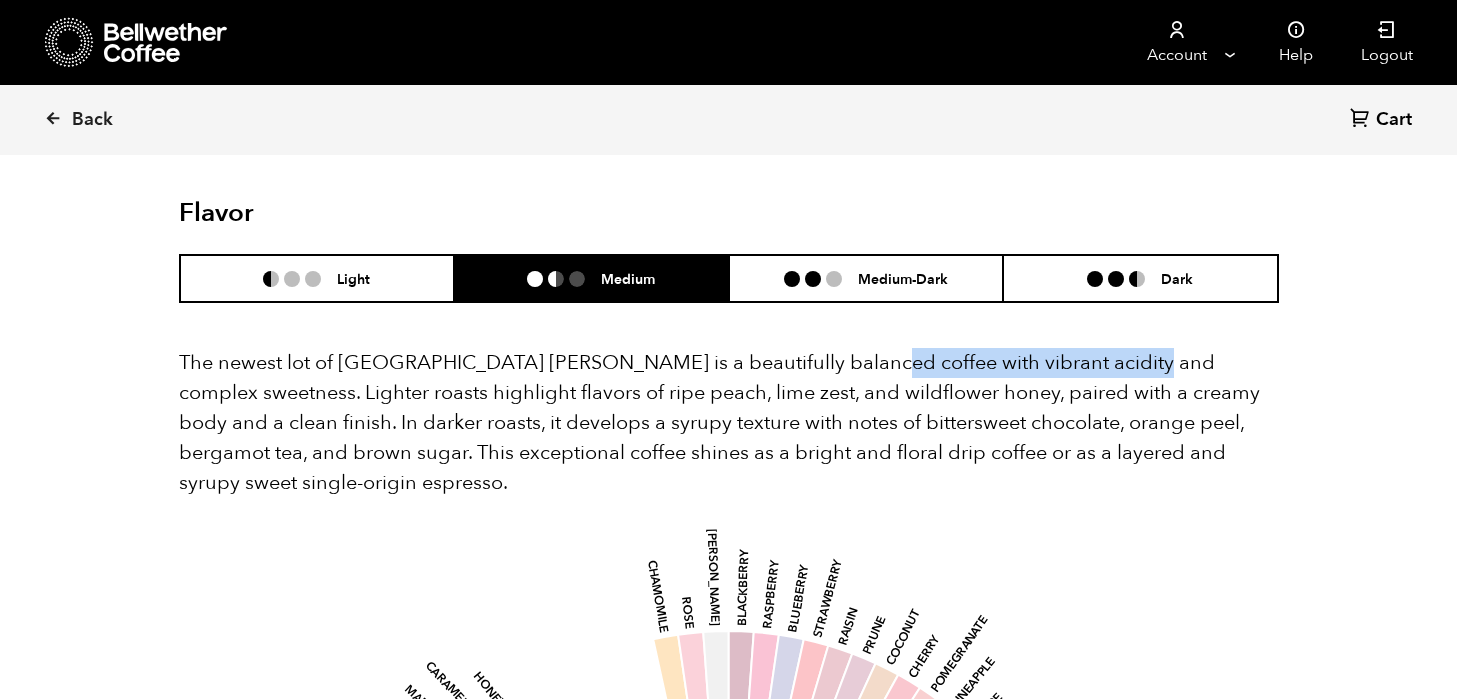 scroll, scrollTop: 1548, scrollLeft: 0, axis: vertical 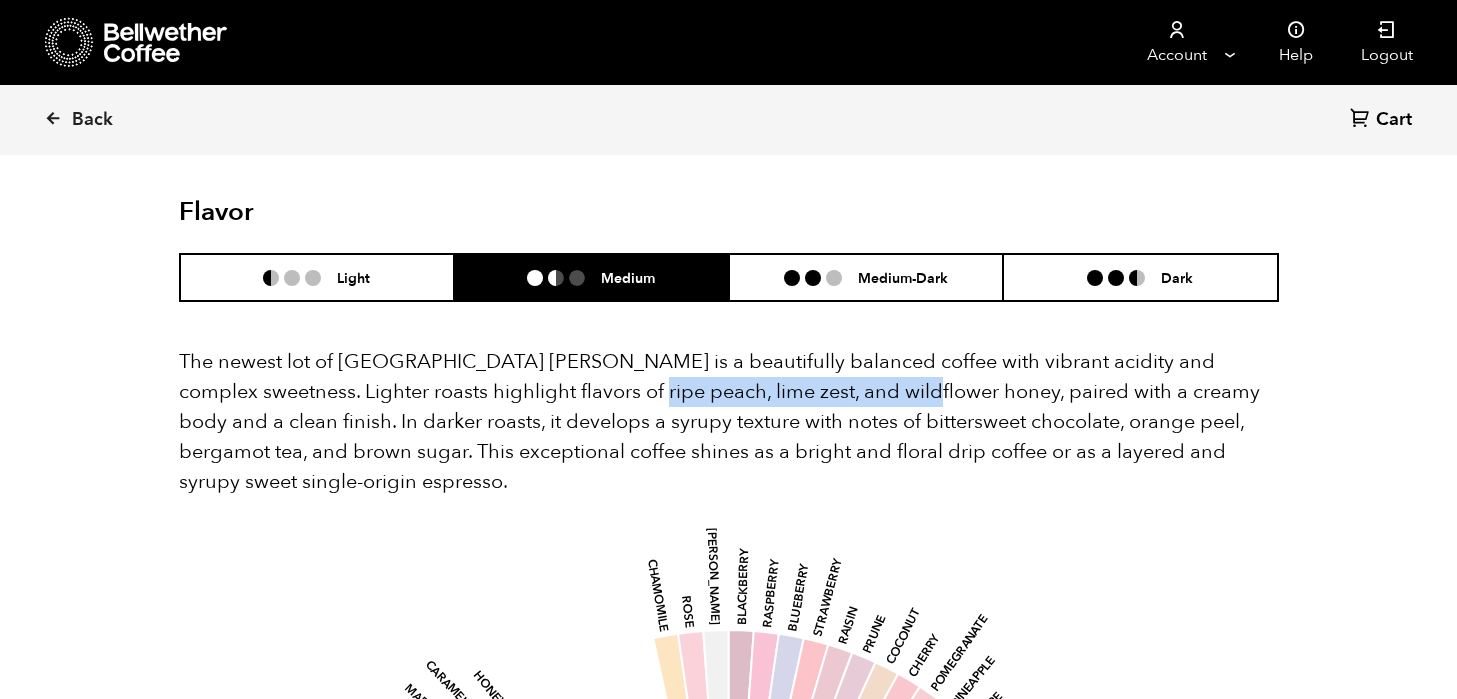 drag, startPoint x: 591, startPoint y: 364, endPoint x: 862, endPoint y: 359, distance: 271.0461 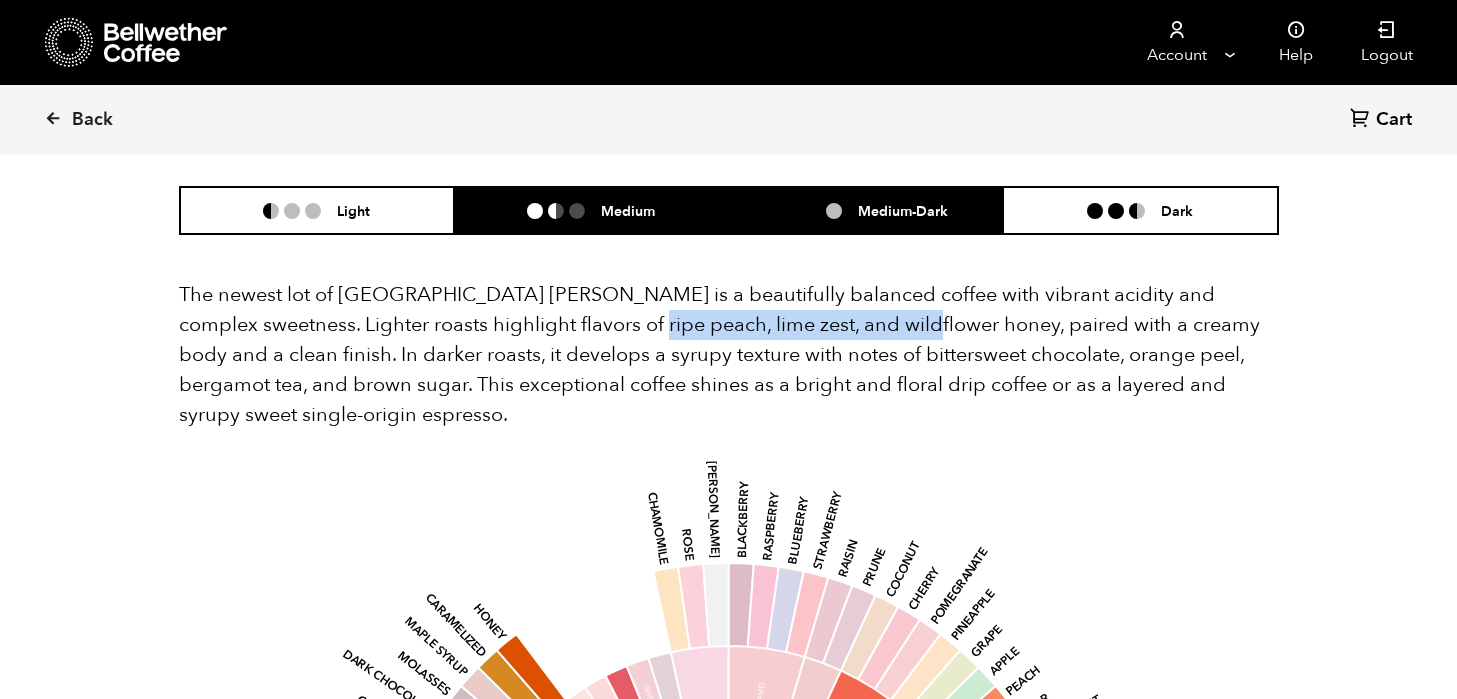 scroll, scrollTop: 1470, scrollLeft: 0, axis: vertical 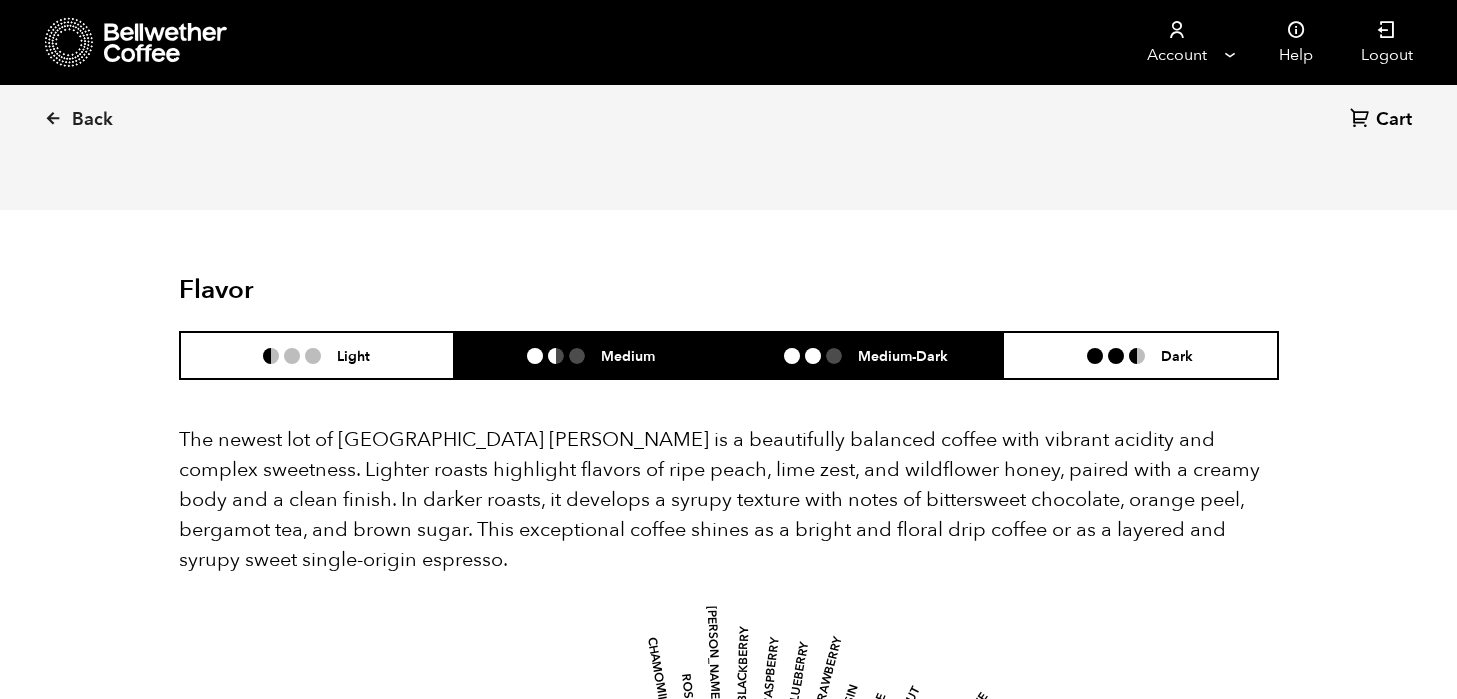 click on "Medium-Dark" at bounding box center (866, 355) 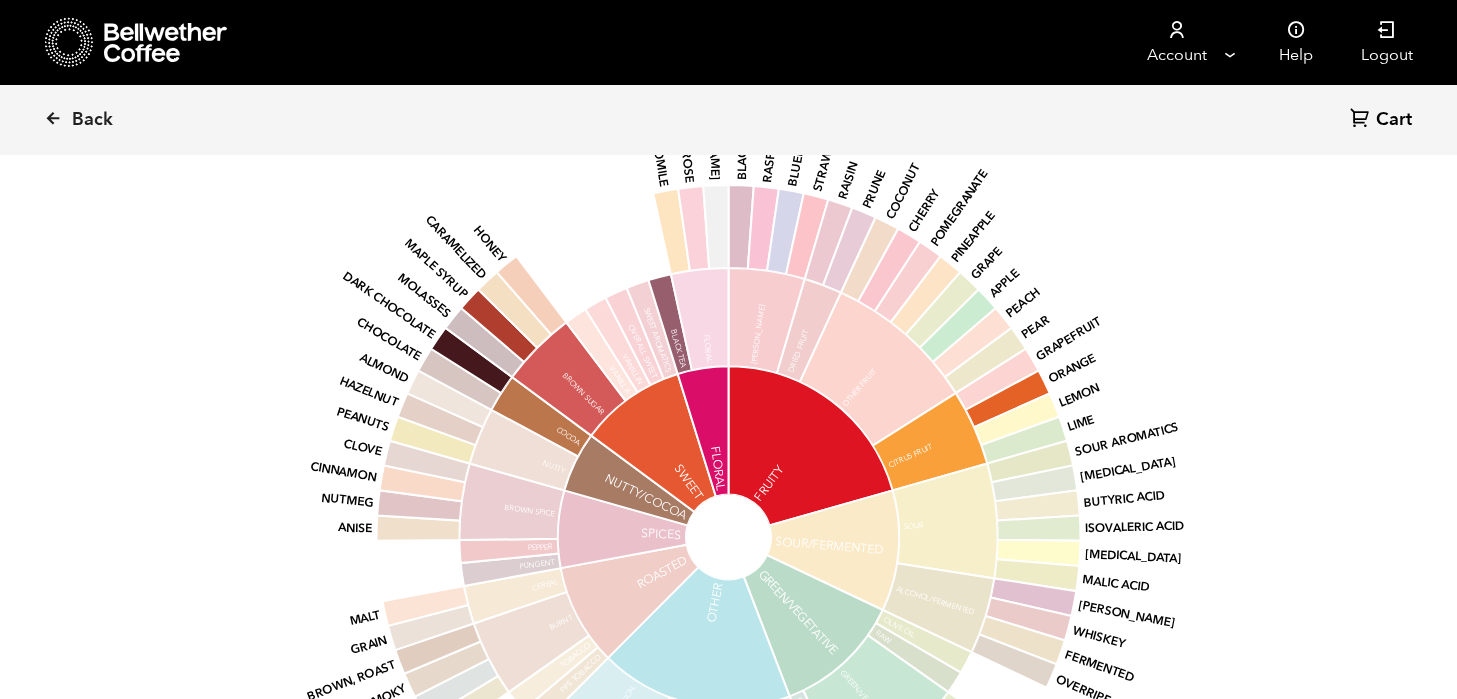 scroll, scrollTop: 1560, scrollLeft: 0, axis: vertical 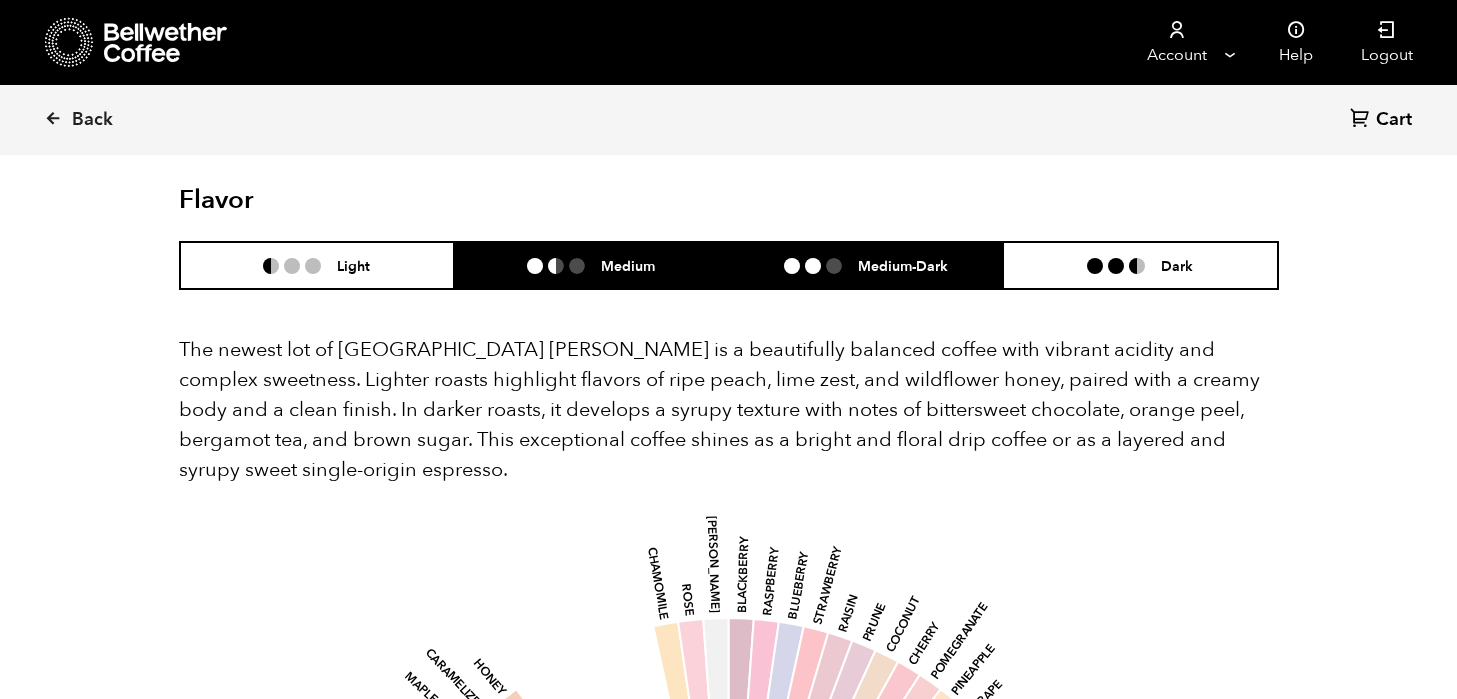 click on "Medium" at bounding box center [591, 265] 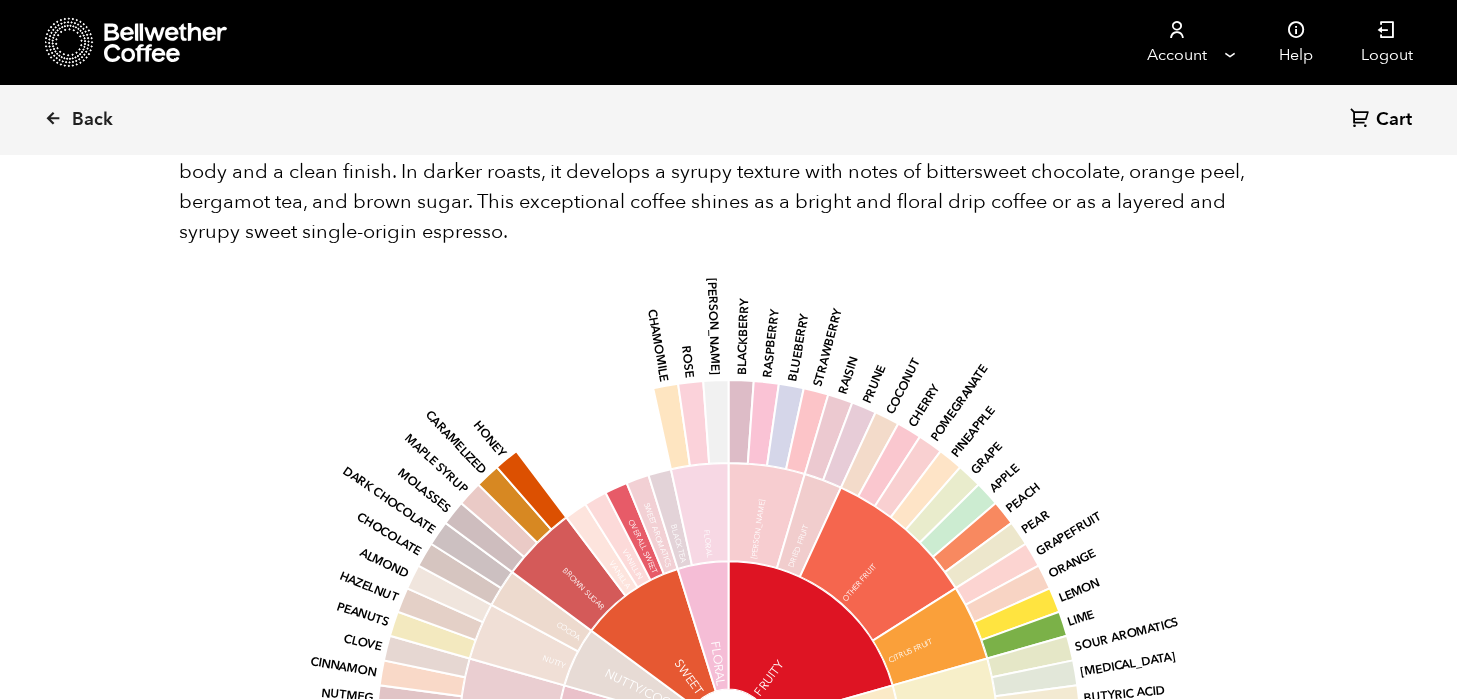 scroll, scrollTop: 1915, scrollLeft: 0, axis: vertical 